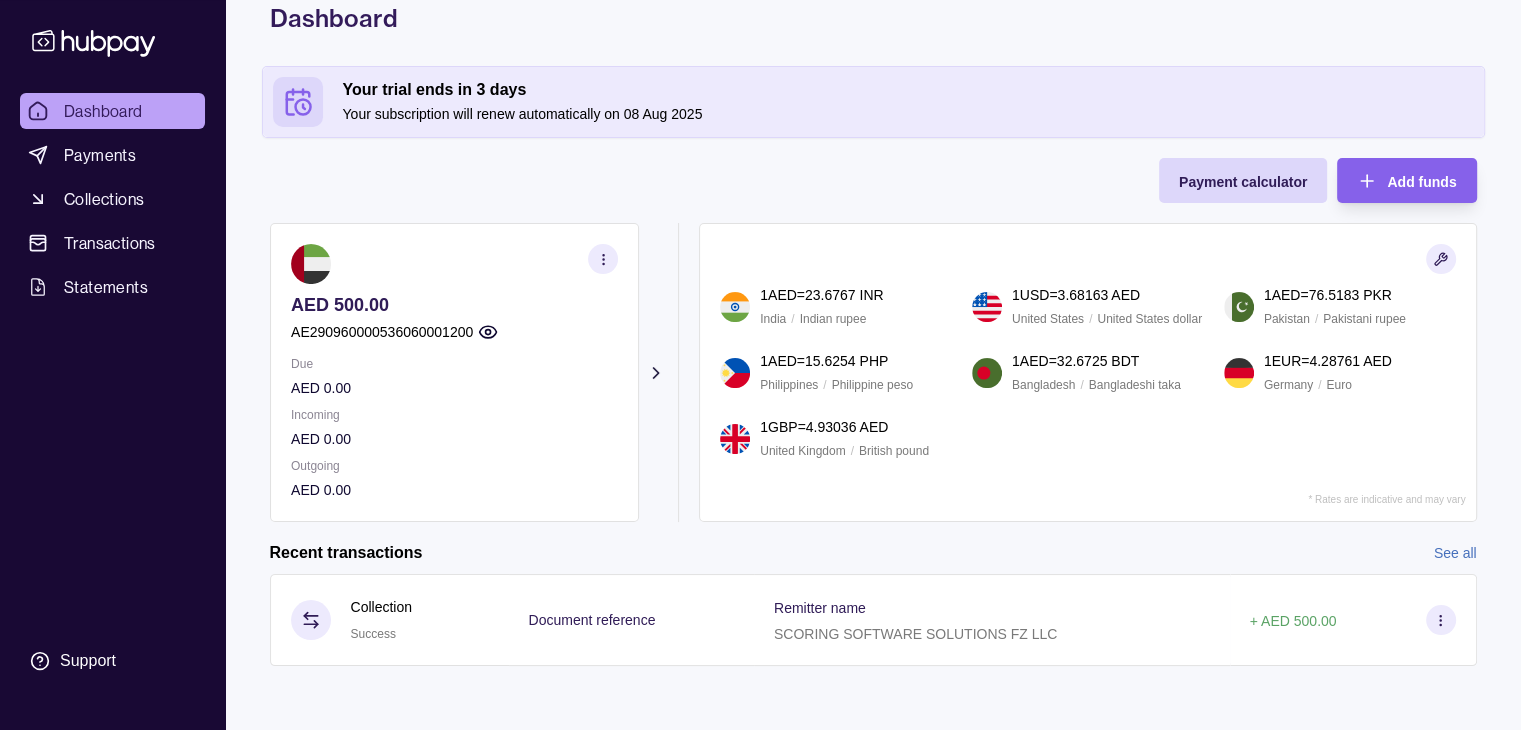 scroll, scrollTop: 0, scrollLeft: 0, axis: both 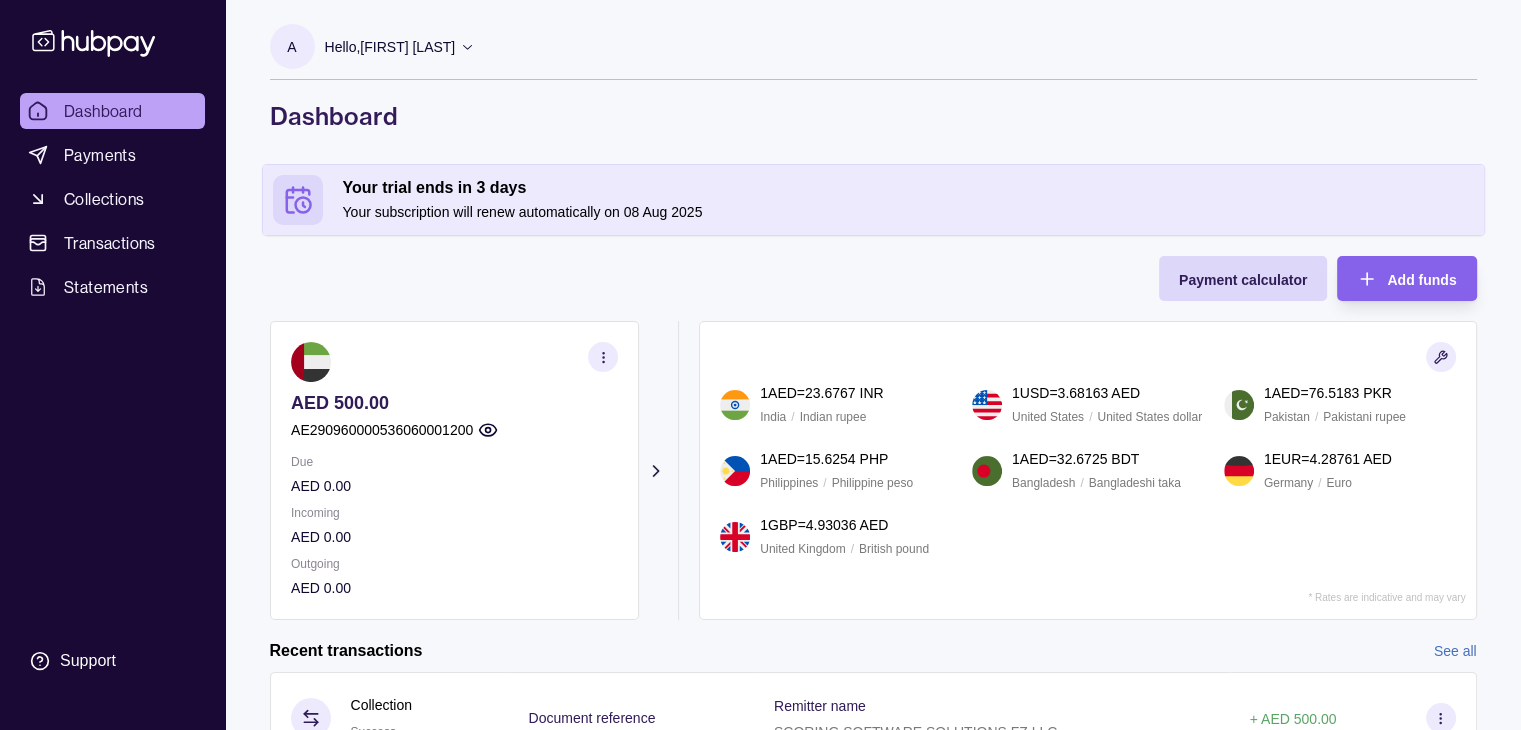 click on "Your subscription will renew automatically on   08 Aug 2025" at bounding box center [908, 212] 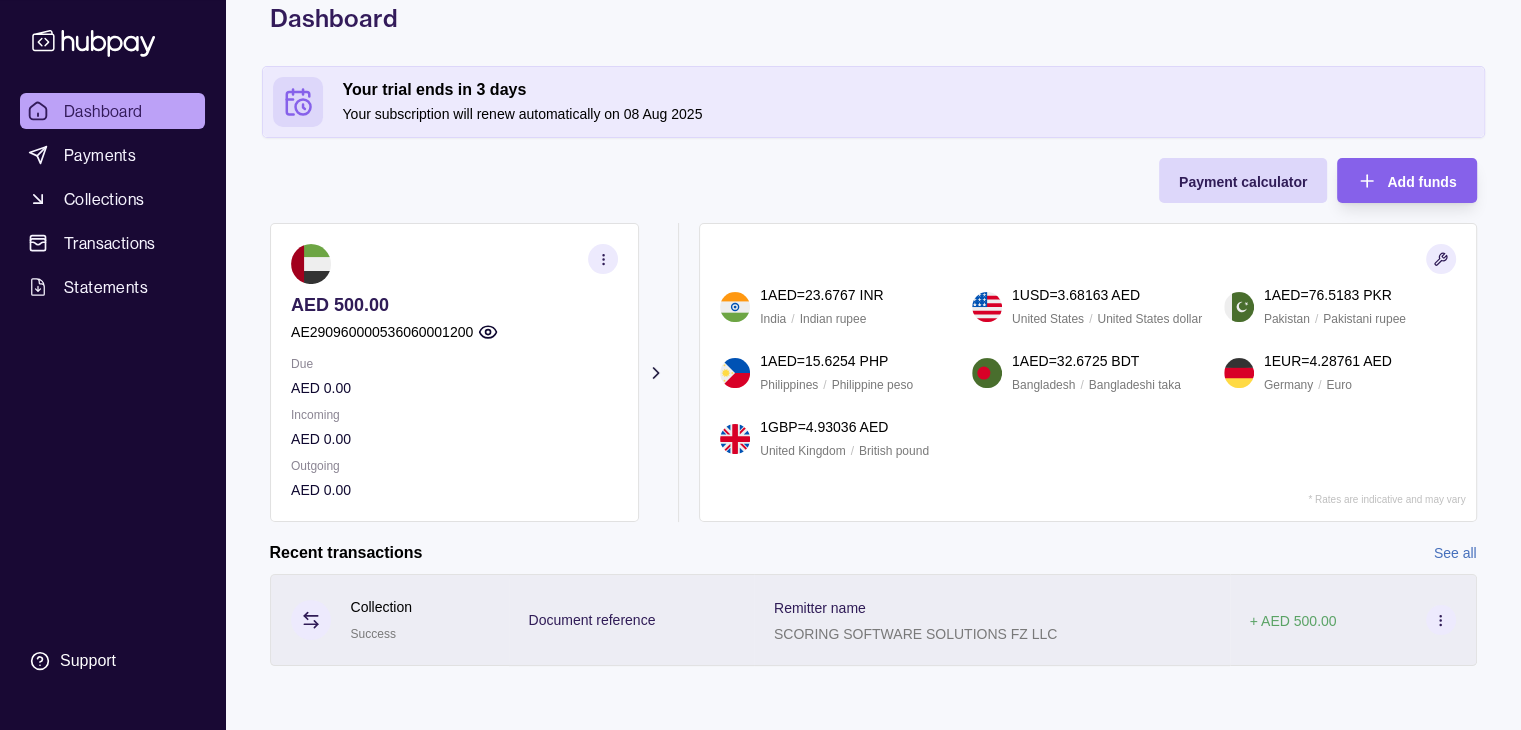 click at bounding box center [1441, 620] 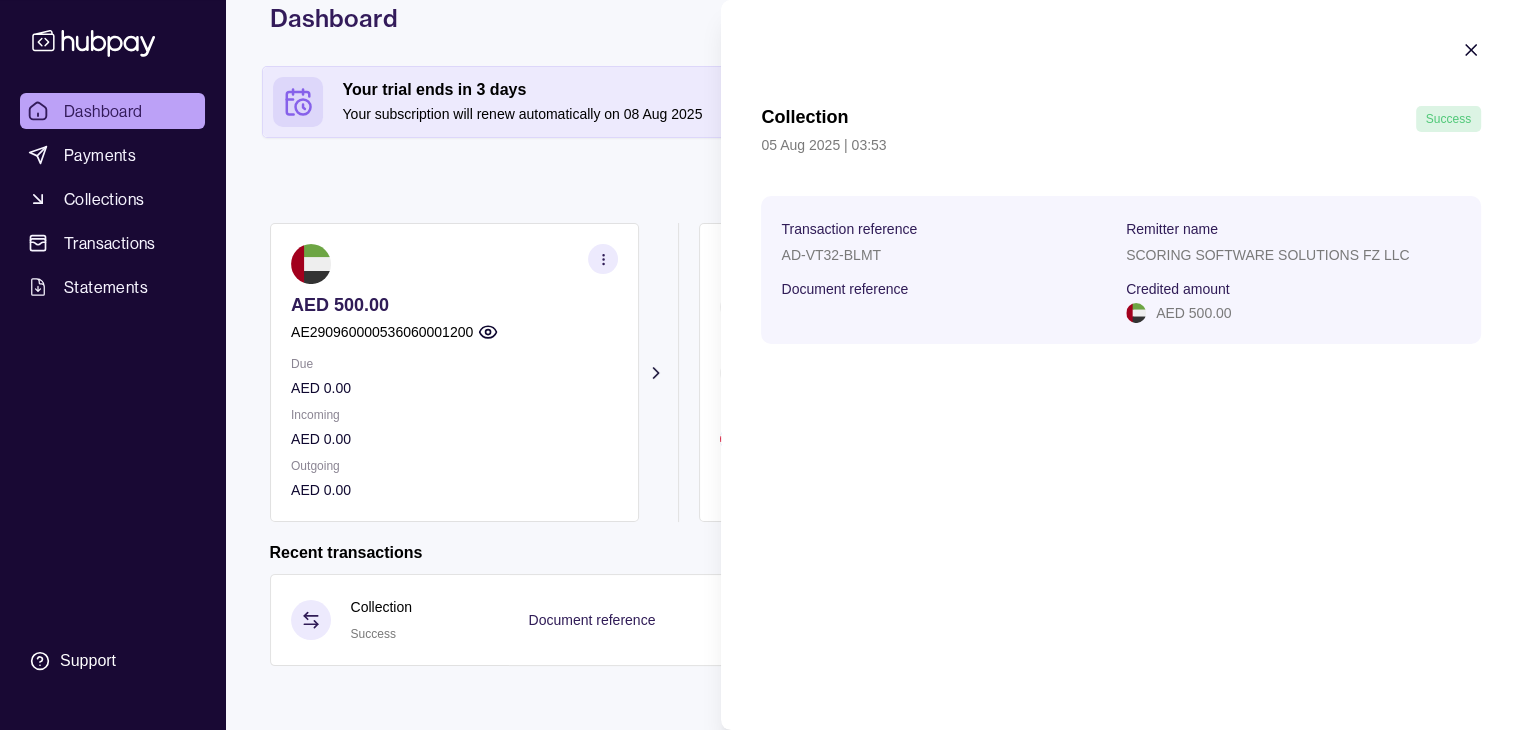 click on "Collection Success 05 Aug 2025 | 03:53 Transaction reference AD-VT32-BLMT Remitter name SCORING SOFTWARE SOLUTIONS FZ LLC Document reference Credited amount AED 500.00" at bounding box center [1121, 192] 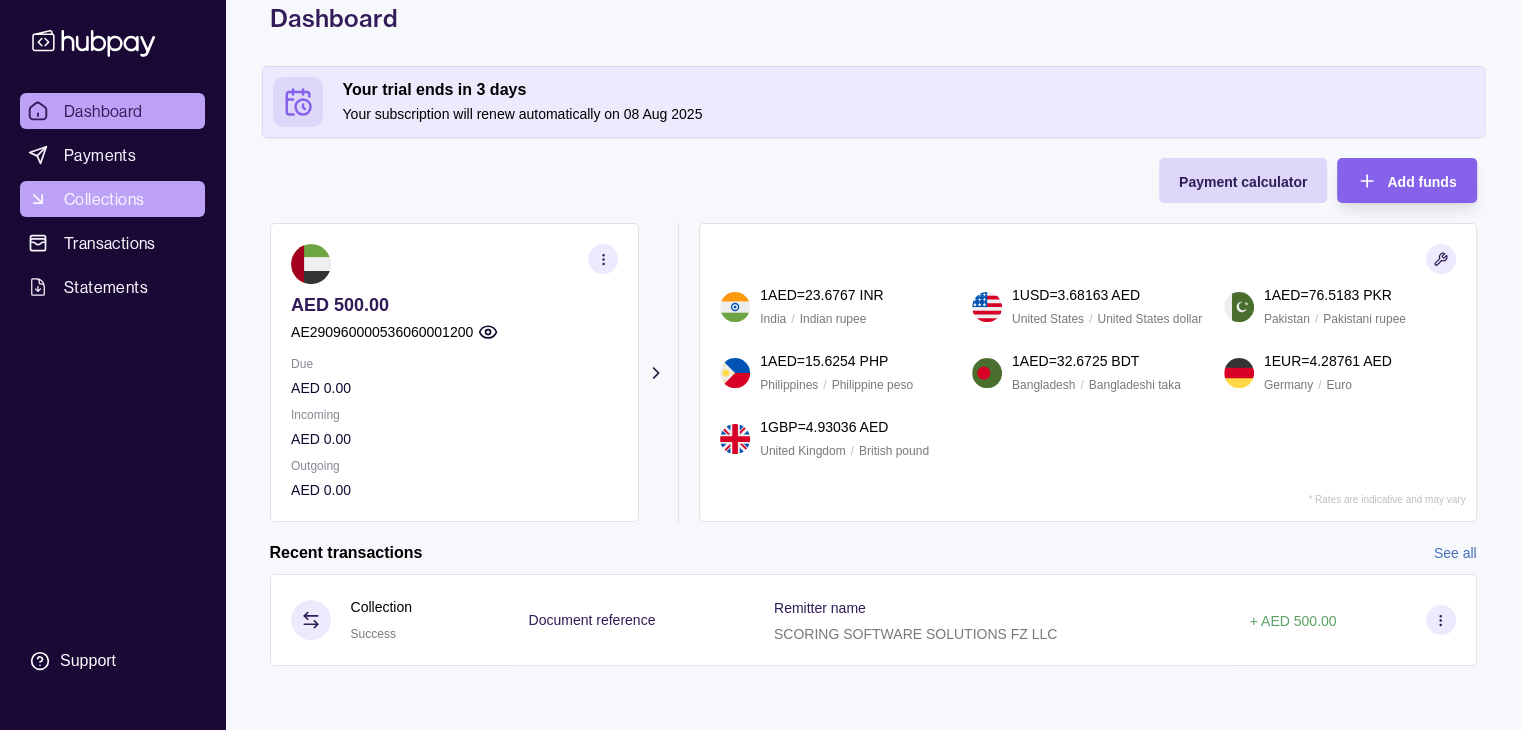 click on "Dashboard Payments Collections Transactions Statements Support A Hello, [FIRST] [LAST] Cardinals FZ LLC Account Terms and conditions Privacy policy Sign out Dashboard Your trial ends in 3 days Your subscription will renew automatically on 08 Aug 2025 Payment calculator Add funds AED 500.00 AE290960000536060001200 Due AED 0.00 Incoming AED 0.00 Outgoing AED 0.00 Request new currencies 1 AED = 23.6767 INR India / Indian rupee 1 USD = 3.68163 AED United States / United States dollar 1 AED = 76.5183 PKR Pakistan / Pakistani rupee 1 AED = 15.6254 PHP Philippines / Philippine peso 1 AED = 32.6725 BDT Bangladesh / Bangladeshi taka 1 EUR = 4.28761 AED Germany / Euro 1 GBP = 4.93036 AED United Kingdom / British pound * Rates are indicative and may vary Recent transactions See all Details Amount Collection Success Document reference Remitter name SCORING SOFTWARE SOLUTIONS FZ LLC + AED 500.00 /" at bounding box center (760, 316) 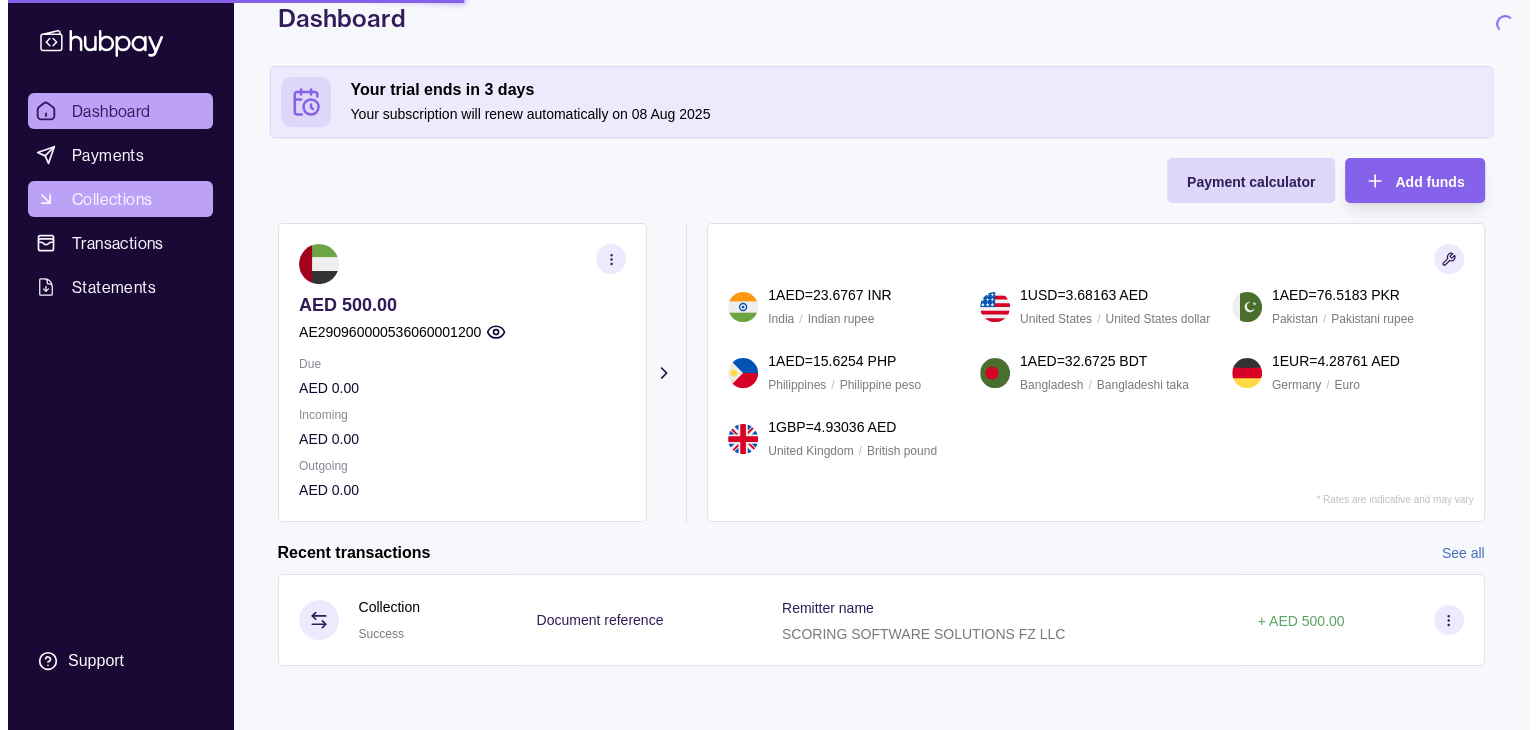 scroll, scrollTop: 0, scrollLeft: 0, axis: both 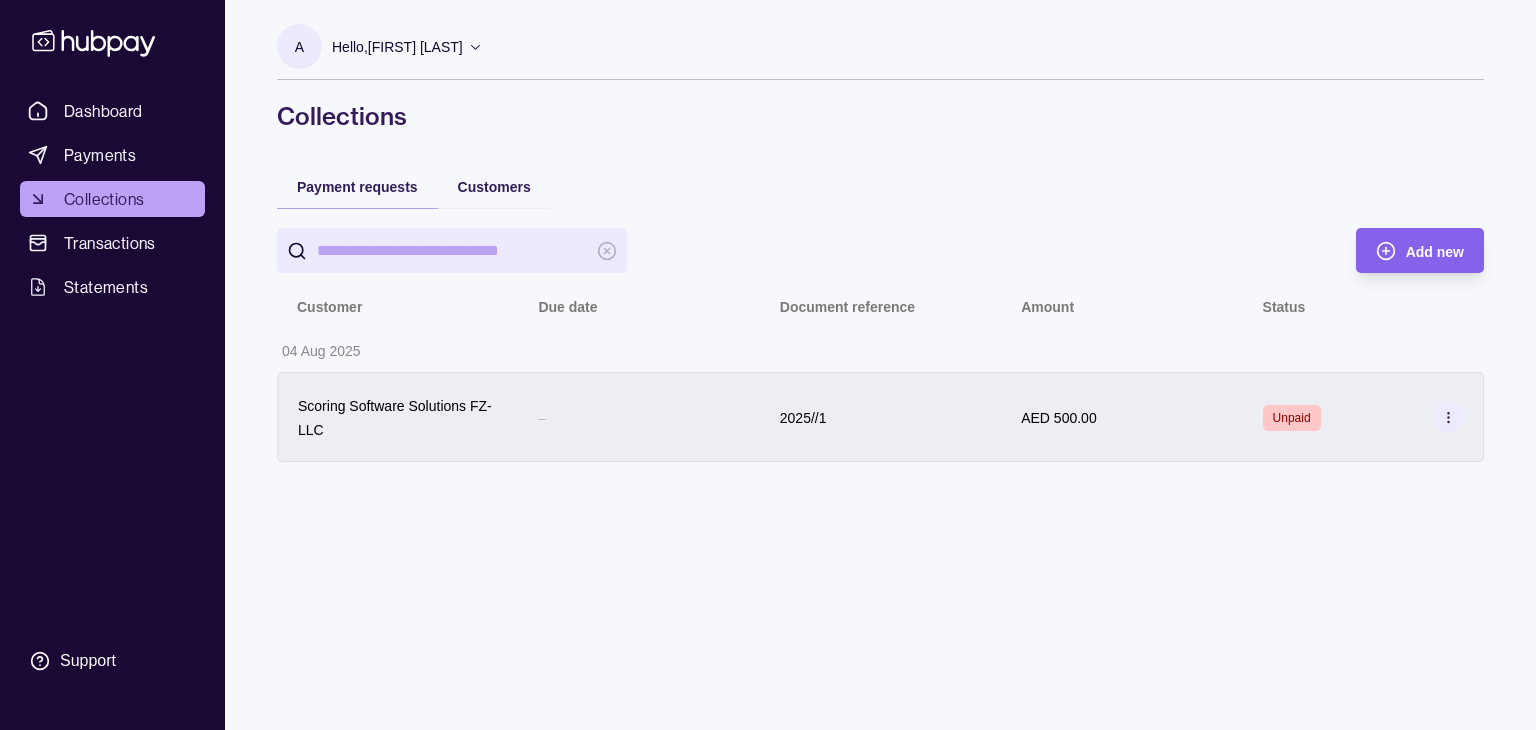 click 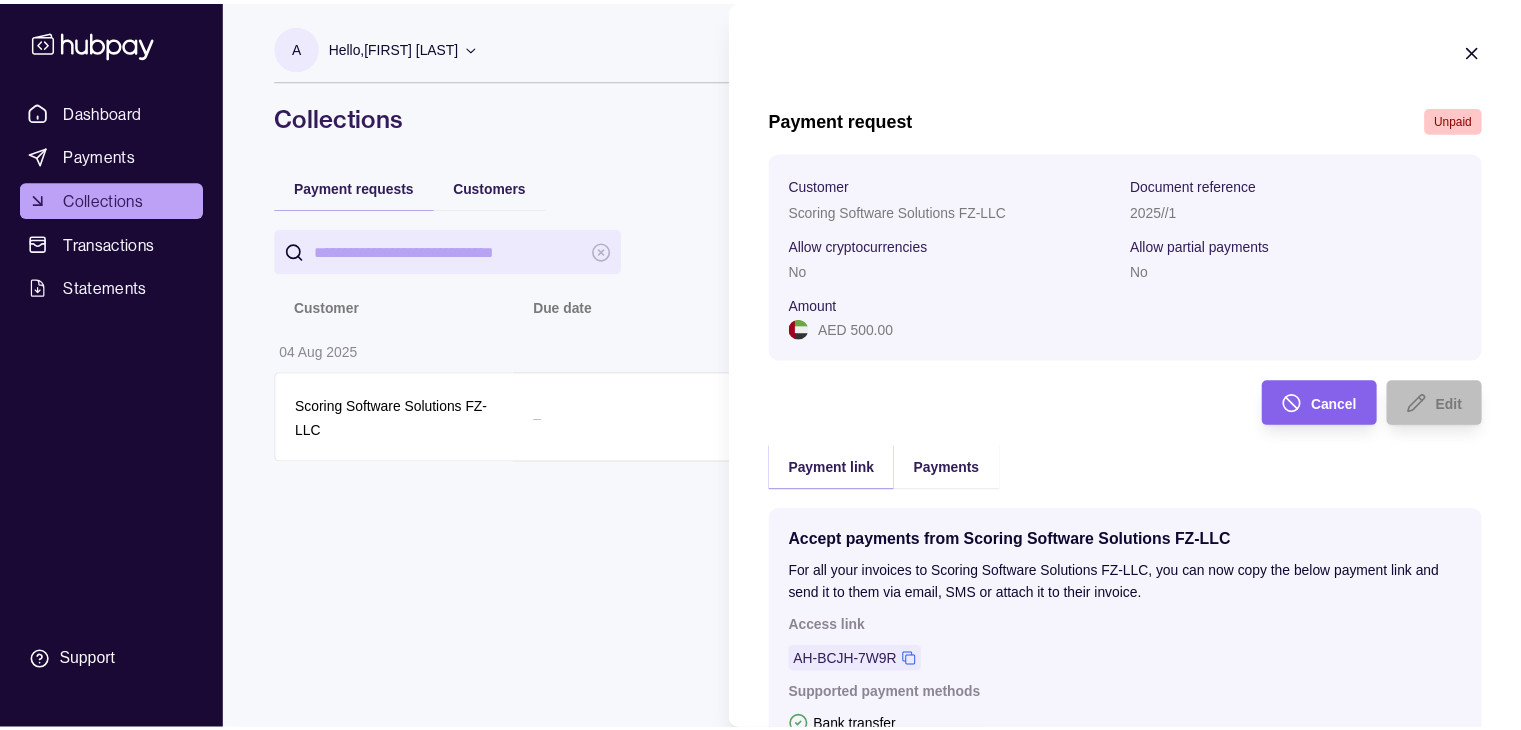 scroll, scrollTop: 281, scrollLeft: 0, axis: vertical 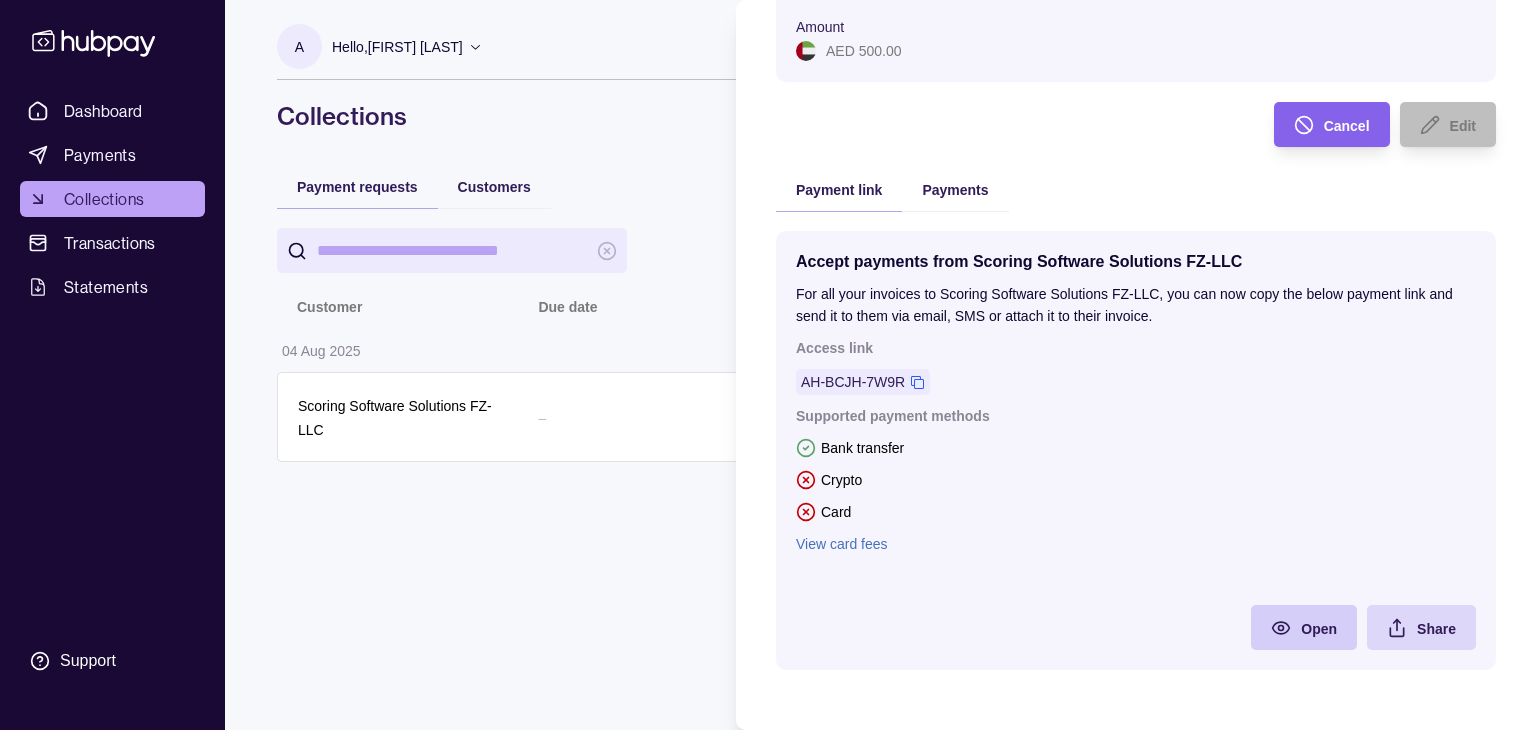 click 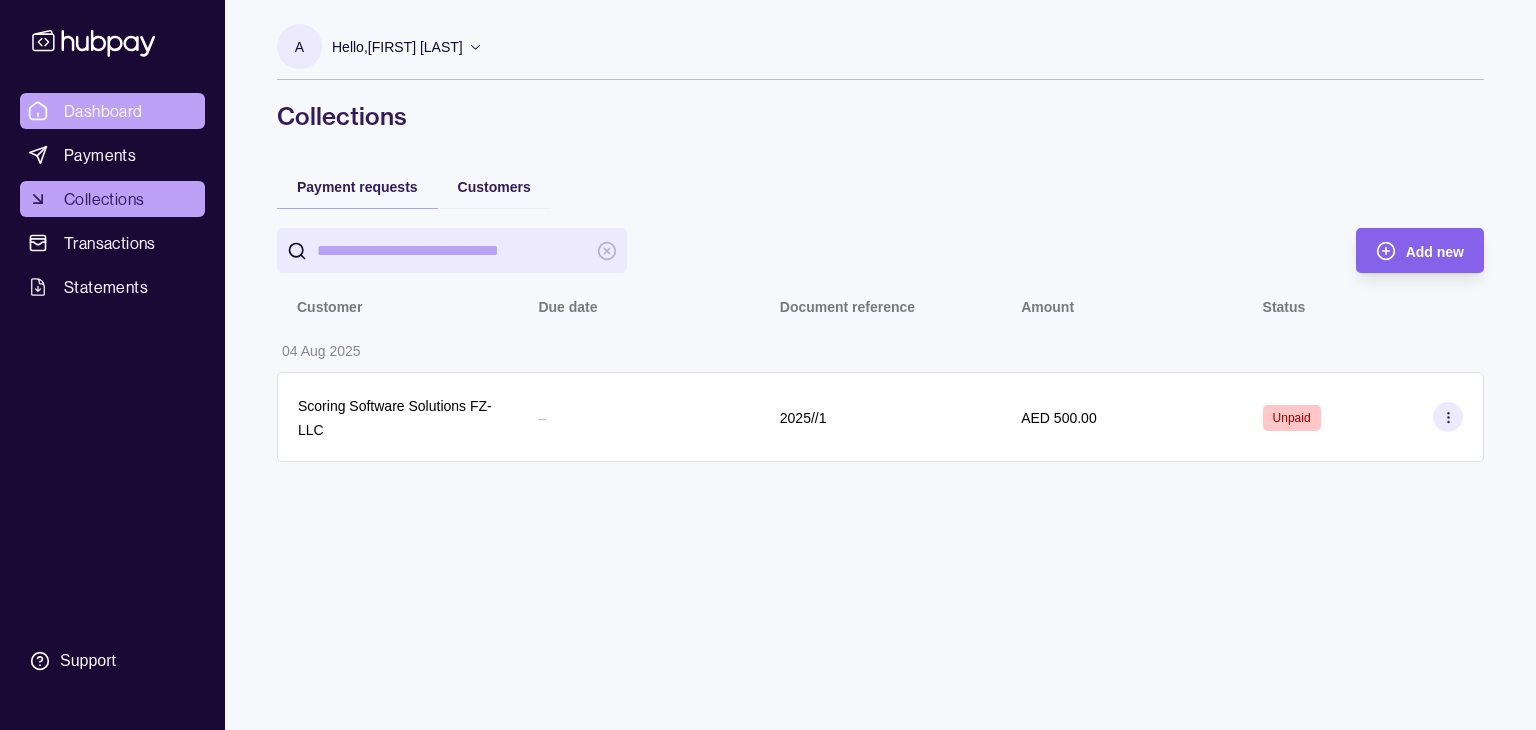 click on "Dashboard Payments Collections Transactions Statements Support A Hello,  ARTEM LAVROV Cardinals FZ LLC  Account Terms and conditions Privacy policy Sign out Collections Payment requests Customers Add new Customer Due date Document reference Amount Status 04 Aug 2025 Scoring Software Solutions FZ-LLC – 2025//1 AED 500.00 Unpaid Collections | Hubpay" at bounding box center (768, 365) 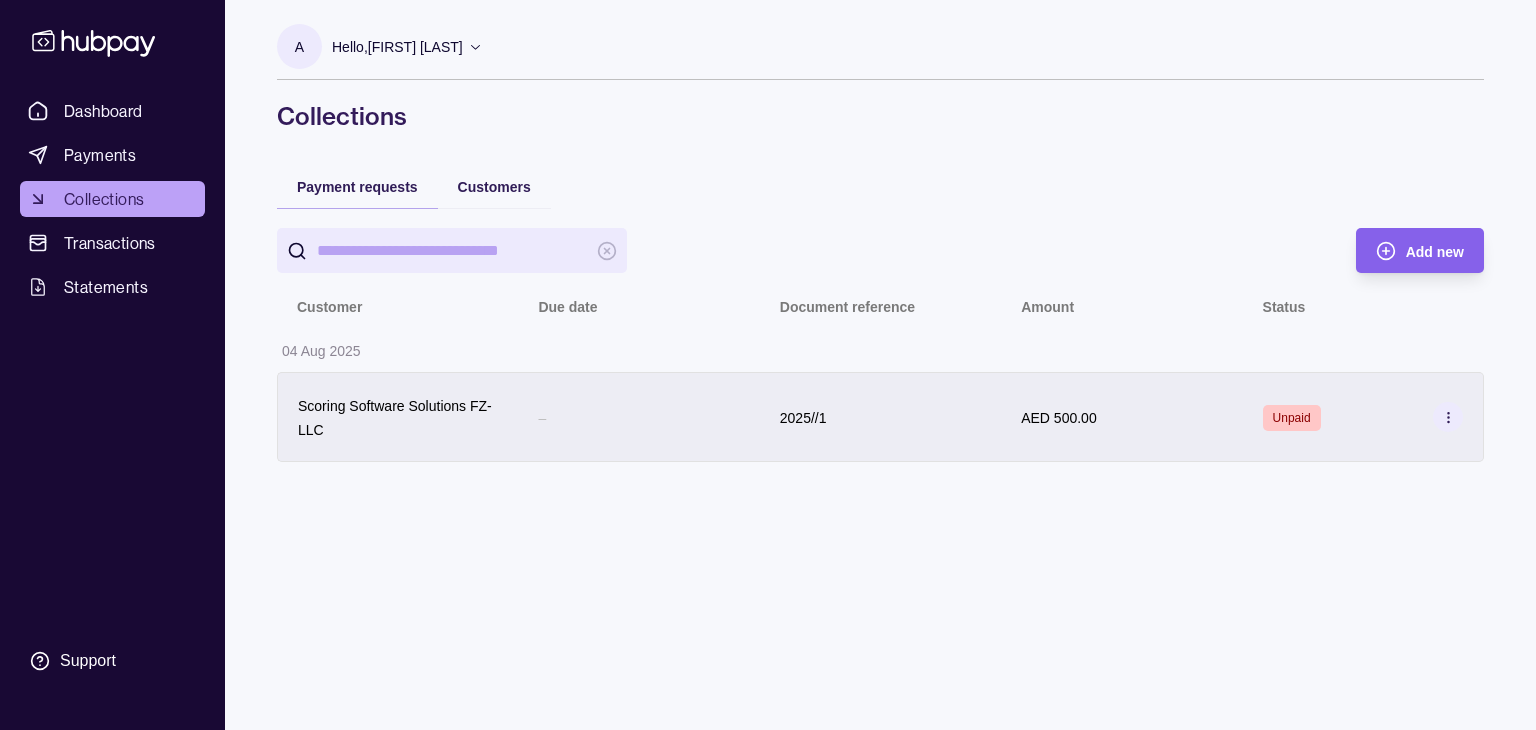 click at bounding box center [1448, 417] 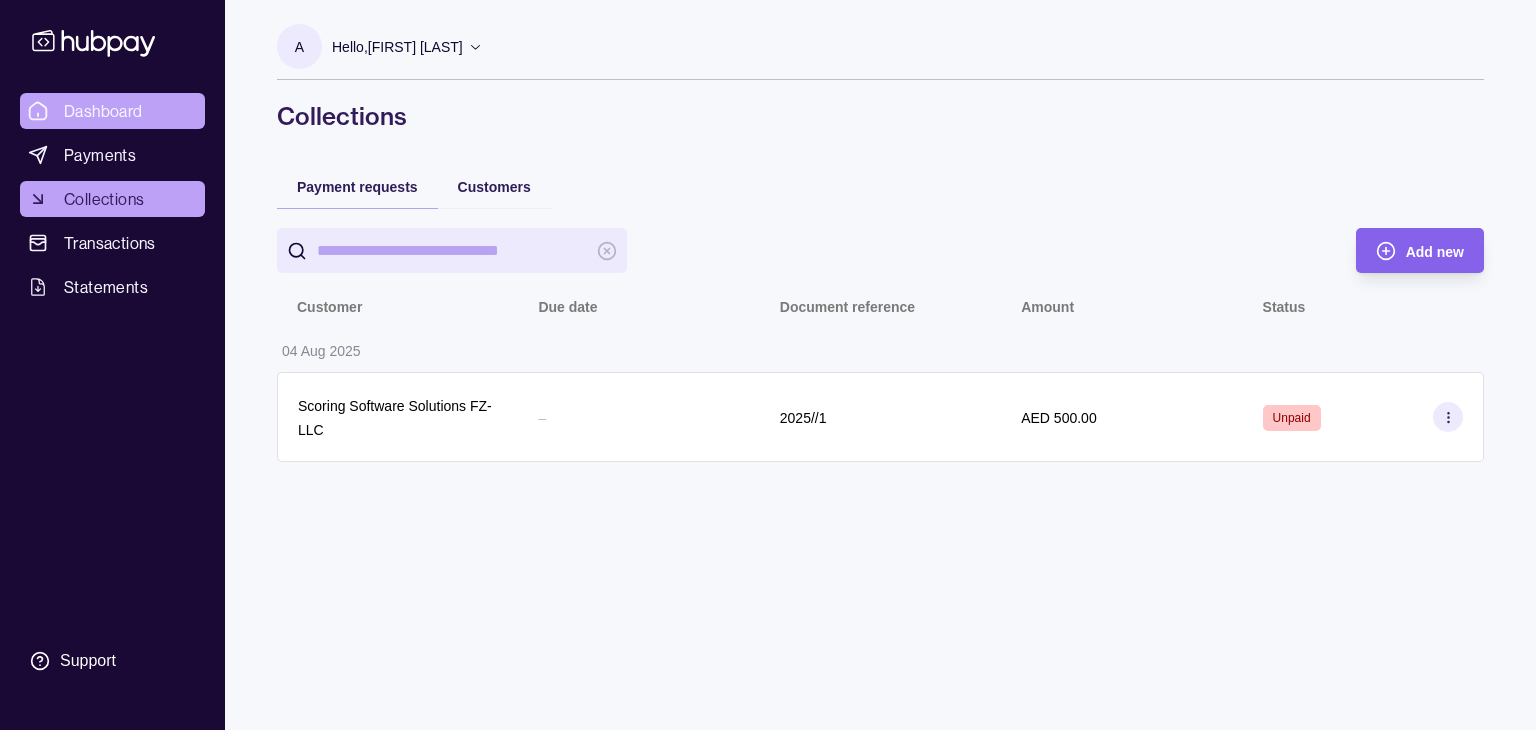 click on "Dashboard" at bounding box center [112, 111] 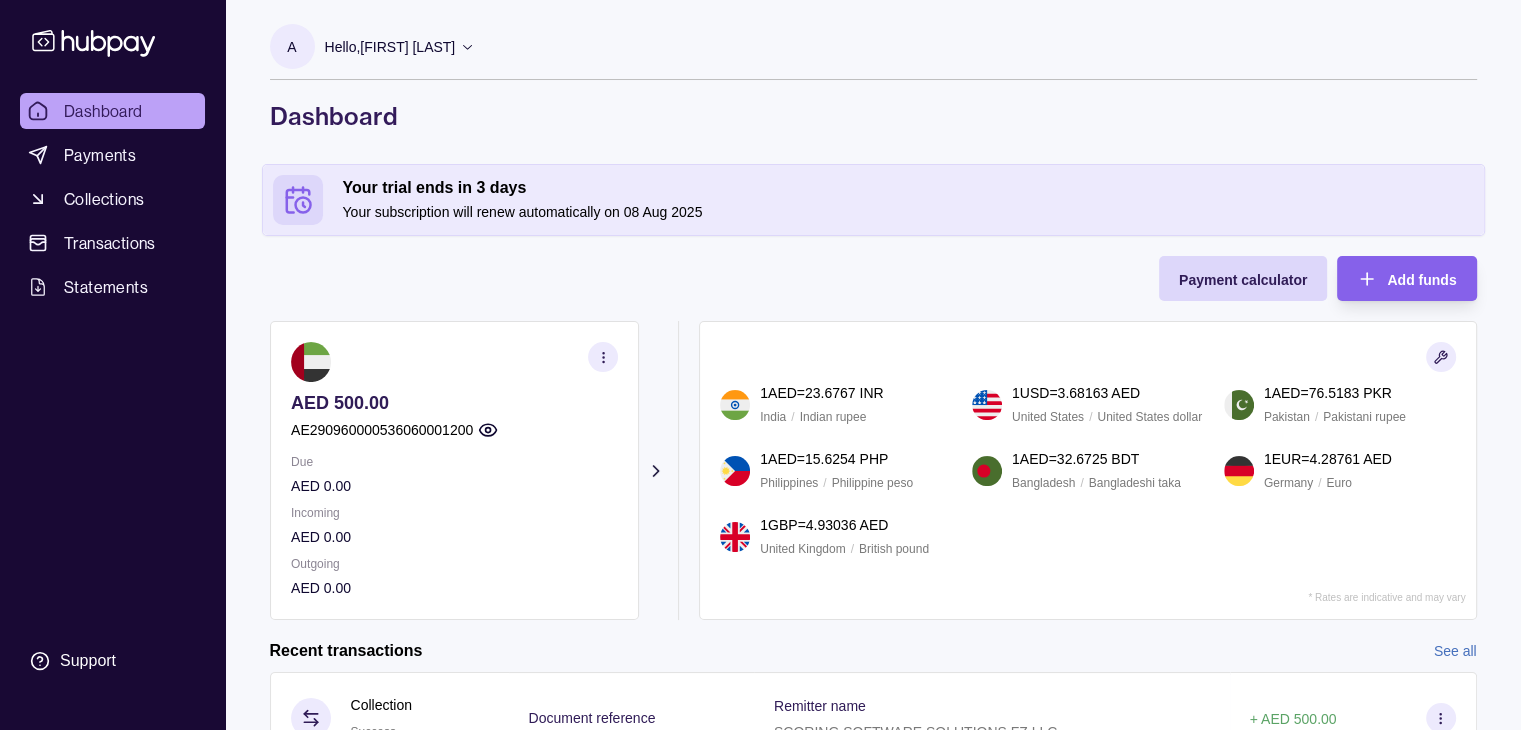 scroll, scrollTop: 98, scrollLeft: 0, axis: vertical 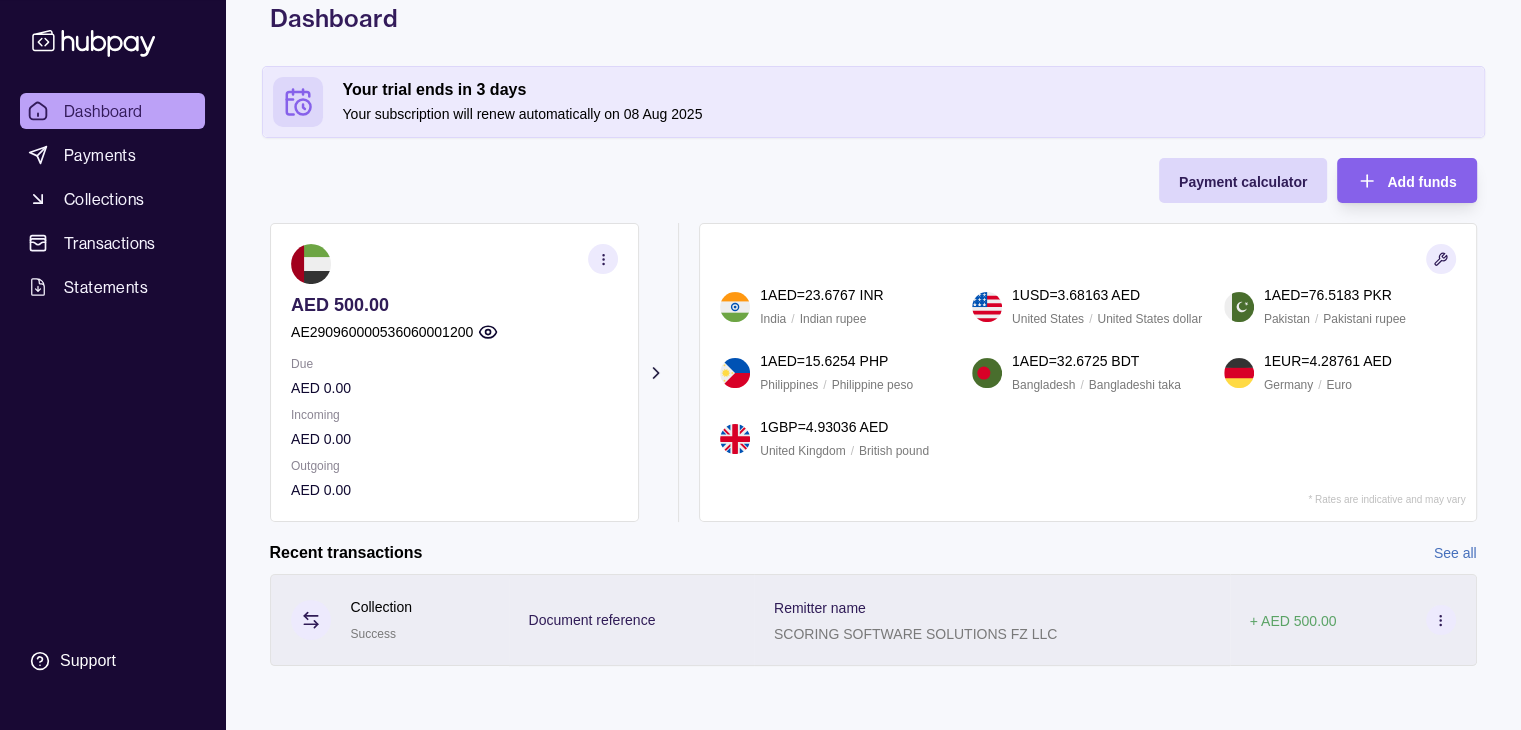 click at bounding box center (1441, 620) 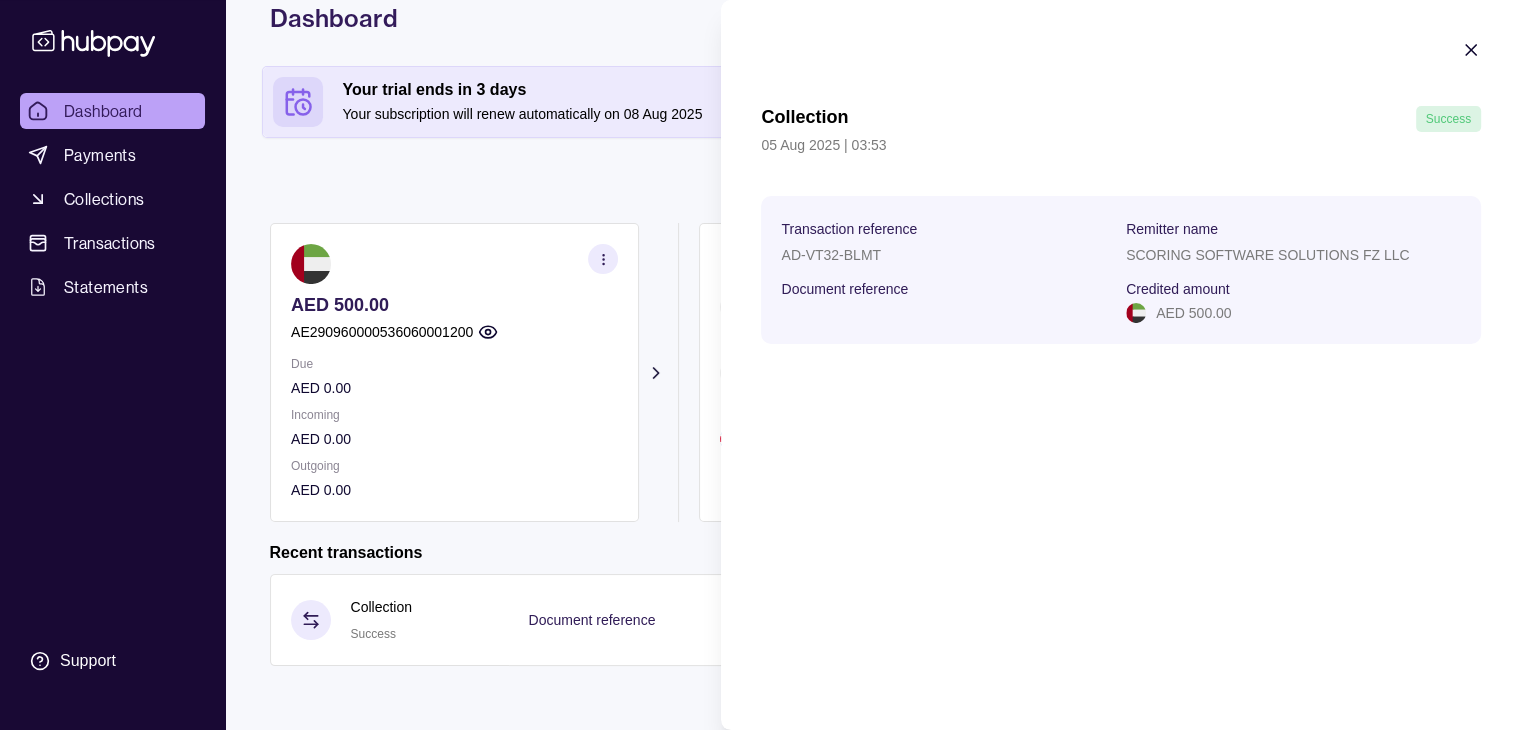 type 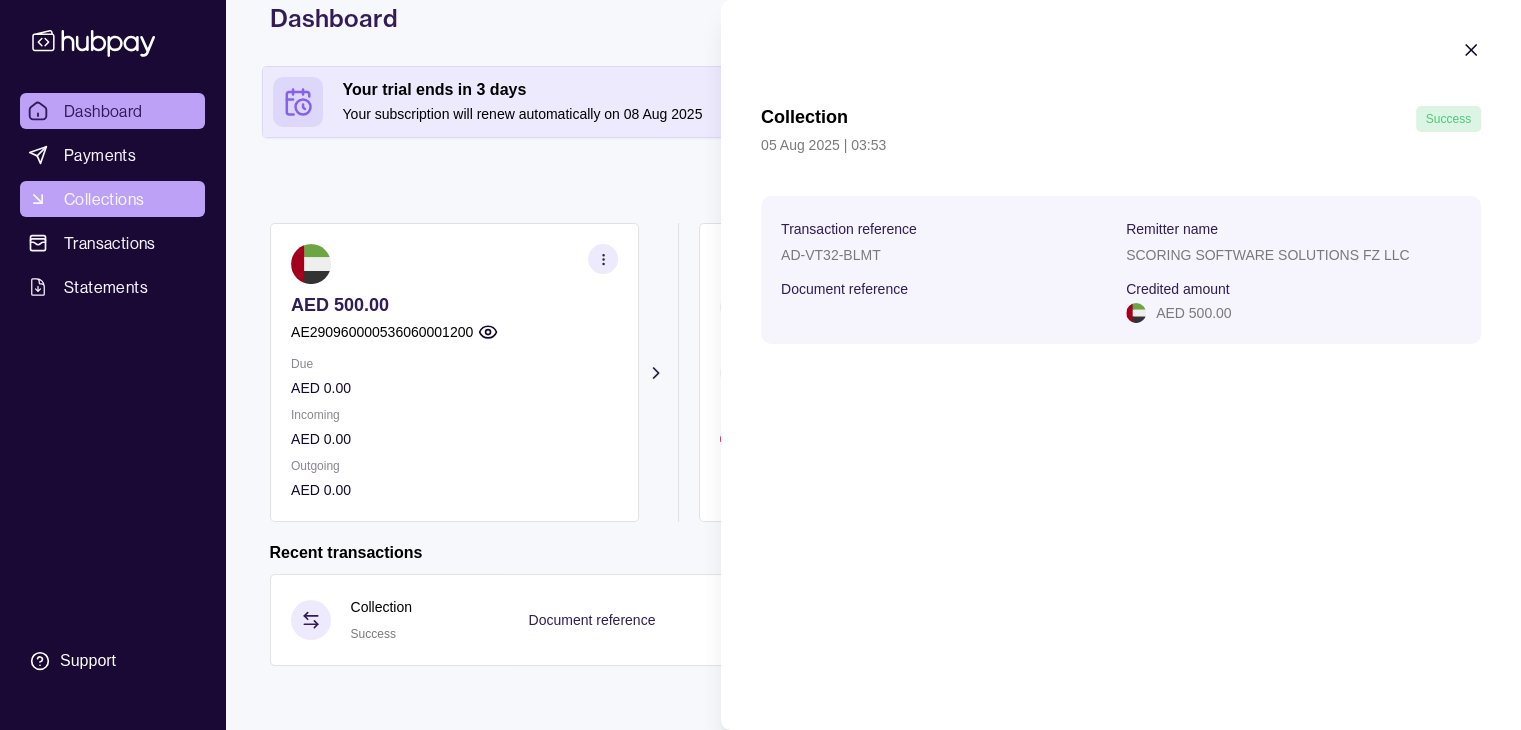 click on "Dashboard Payments Collections Transactions Statements Support A Hello,  ARTEM LAVROV Cardinals FZ LLC  Account Terms and conditions Privacy policy Sign out Dashboard Your trial ends in 3 days Your subscription will renew automatically on   08 Aug 2025 Payment calculator Add funds AED 500.00 AE290960000536060001200 Due AED 0.00 Incoming AED 0.00 Outgoing AED 0.00 Request new currencies 1  AED  =  23.6767   INR India / Indian rupee 1  USD  =  3.68163   AED United States / United States dollar 1  AED  =  76.5183   PKR Pakistan / Pakistani rupee 1  AED  =  15.6254   PHP Philippines / Philippine peso 1  AED  =  32.6725   BDT Bangladesh / Bangladeshi taka 1  EUR  =  4.28761   AED Germany / Euro 1  GBP  =  4.93036   AED United Kingdom / British pound * Rates are indicative and may vary Recent transactions See all Details Amount Collection Success Document reference Remitter name SCORING SOFTWARE SOLUTIONS FZ LLC +   AED 500.00 Dashboard | Hubpay Collection Success 05 Aug 2025 | 03:53 Transaction reference" at bounding box center (760, 316) 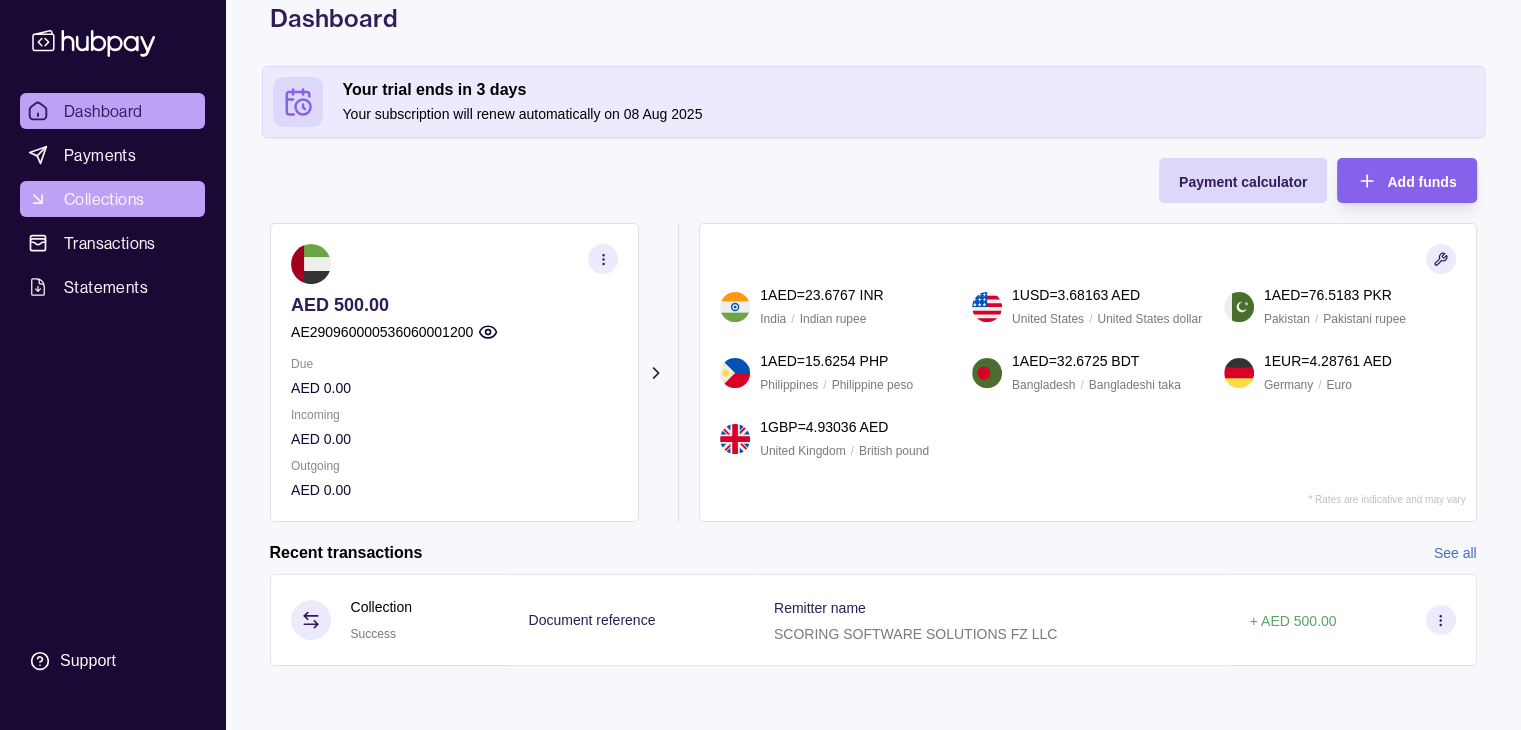 click on "Collections" at bounding box center (104, 199) 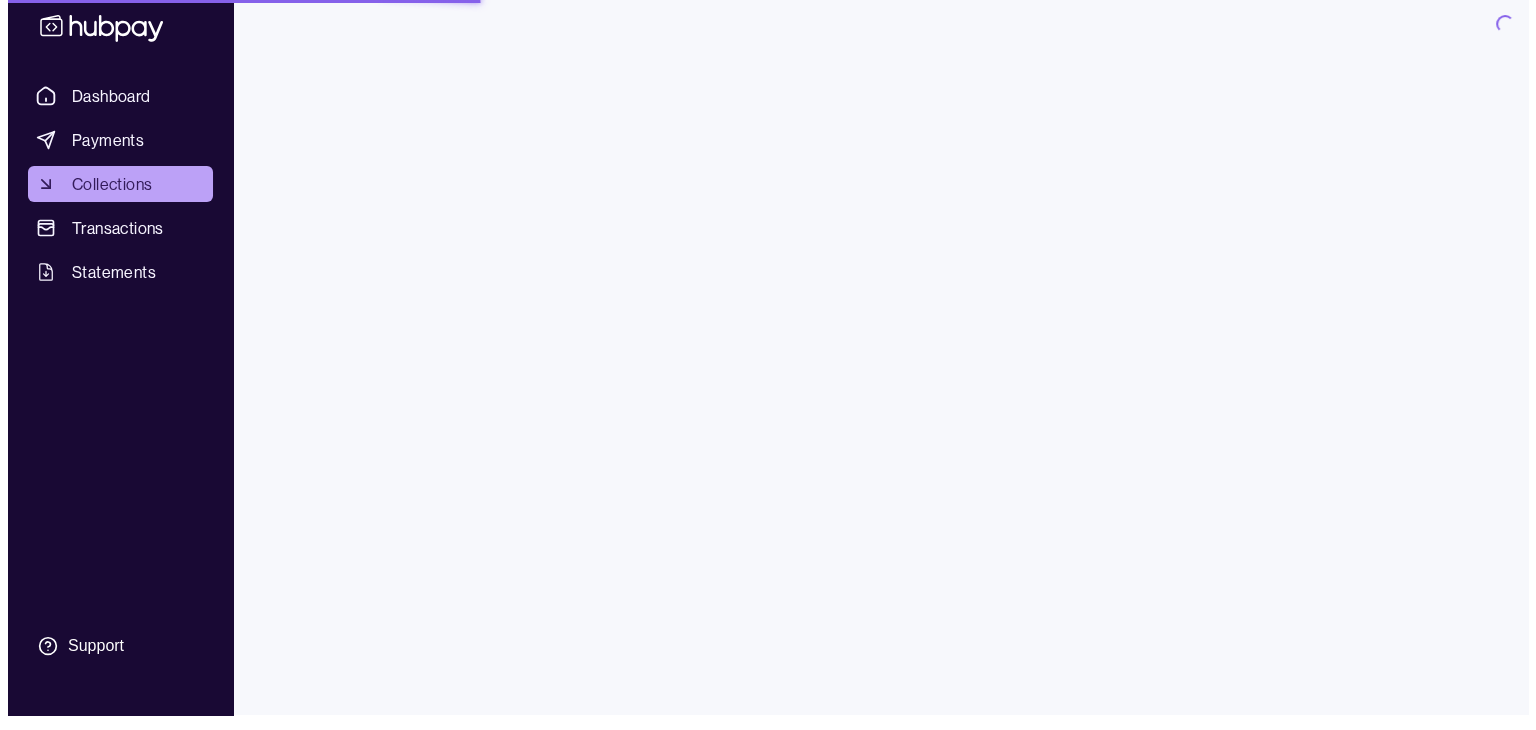 scroll, scrollTop: 0, scrollLeft: 0, axis: both 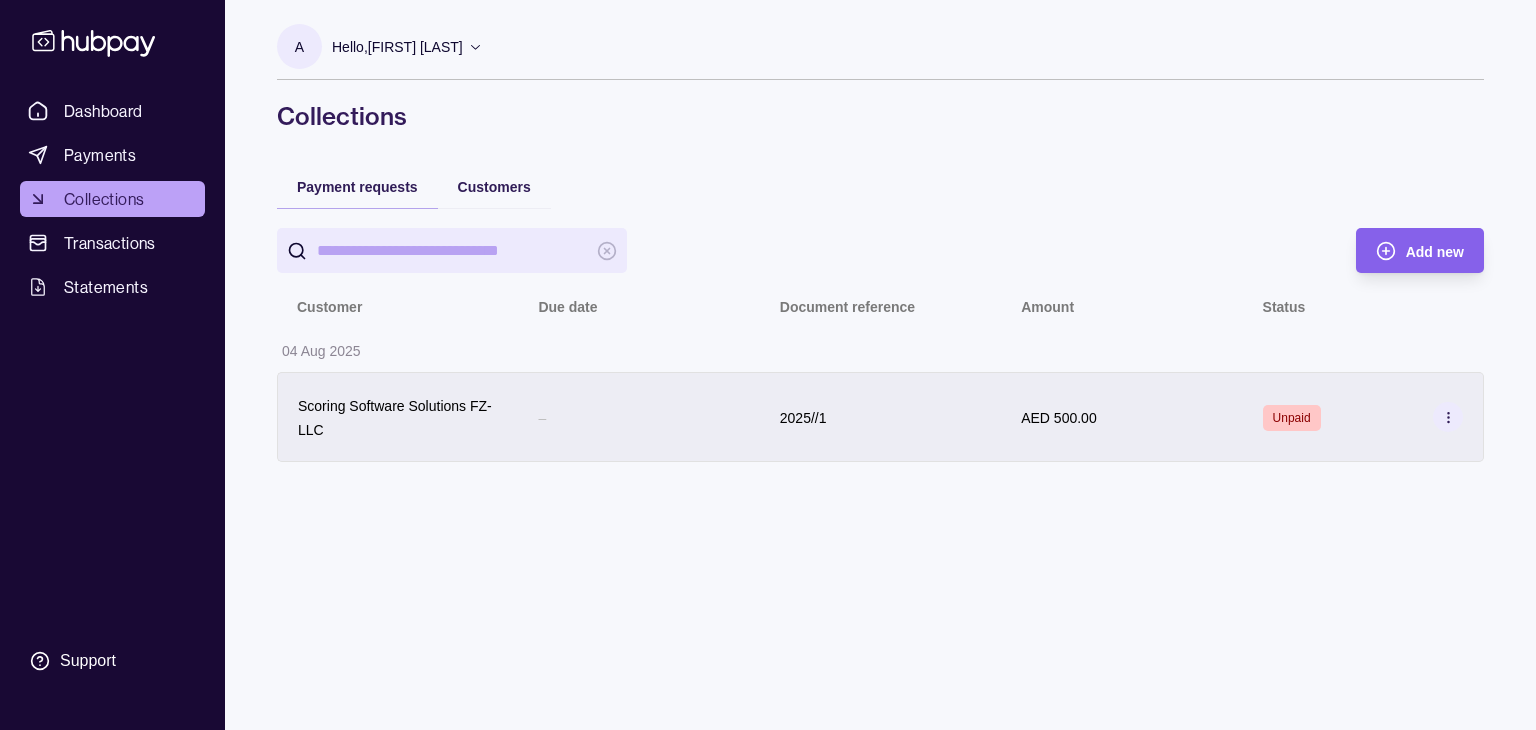 click 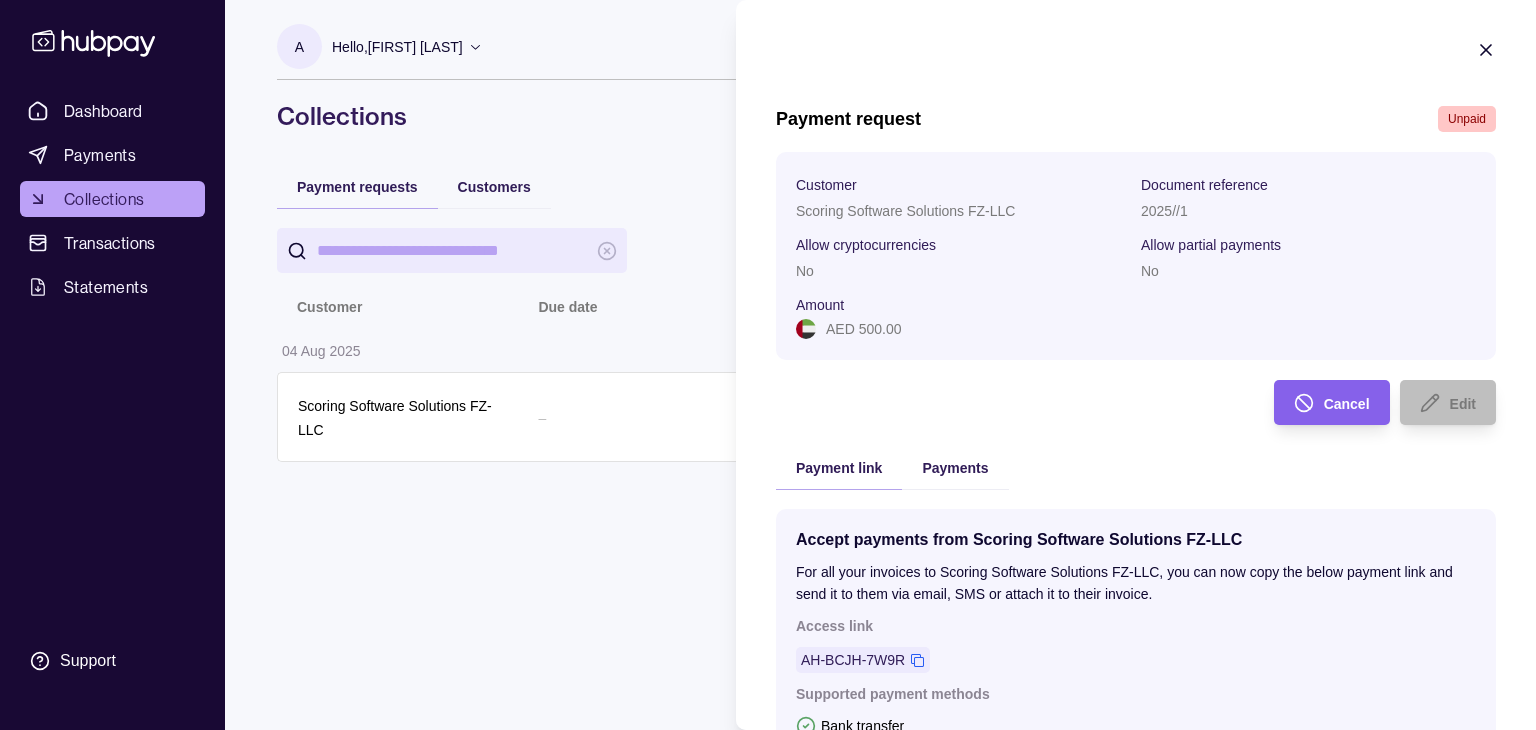 scroll, scrollTop: 281, scrollLeft: 0, axis: vertical 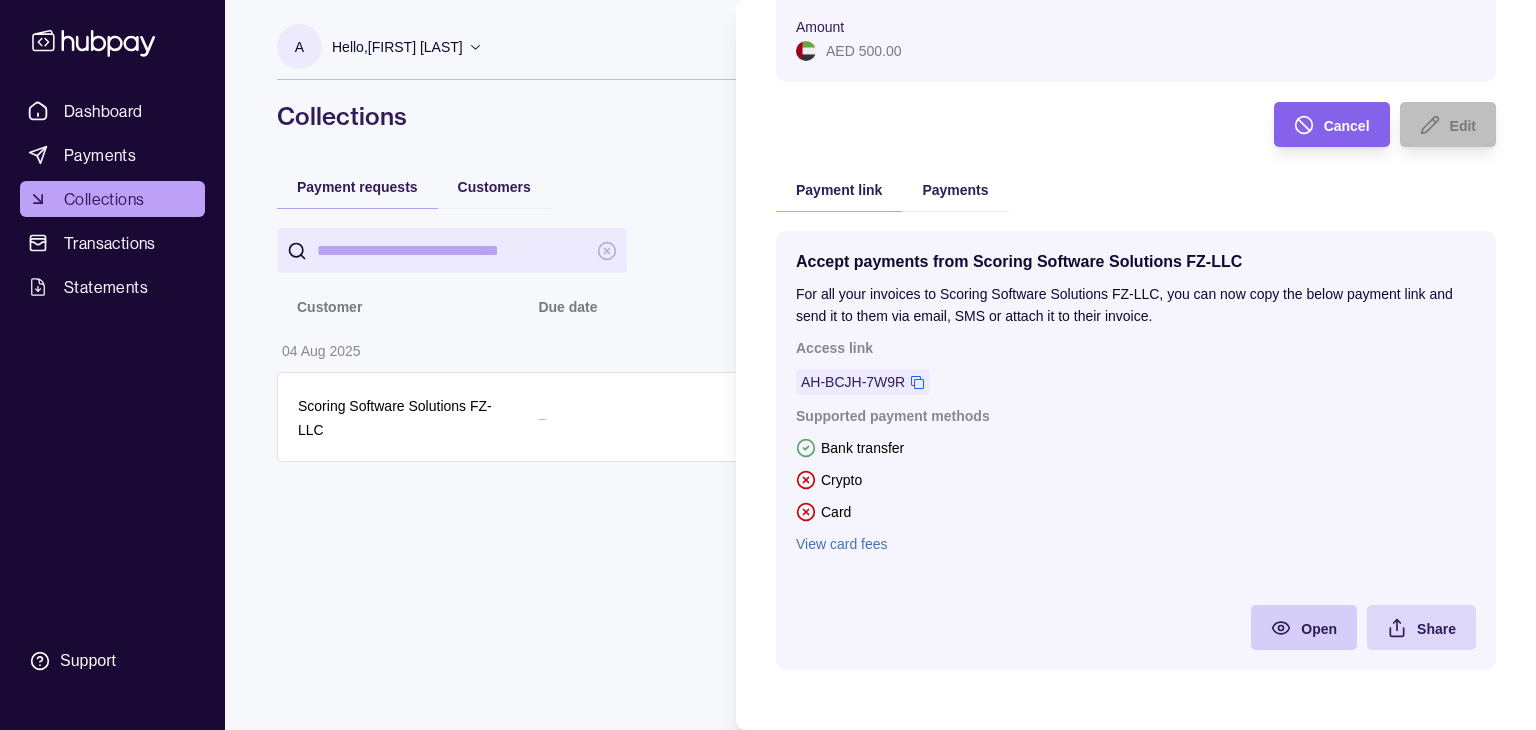 click 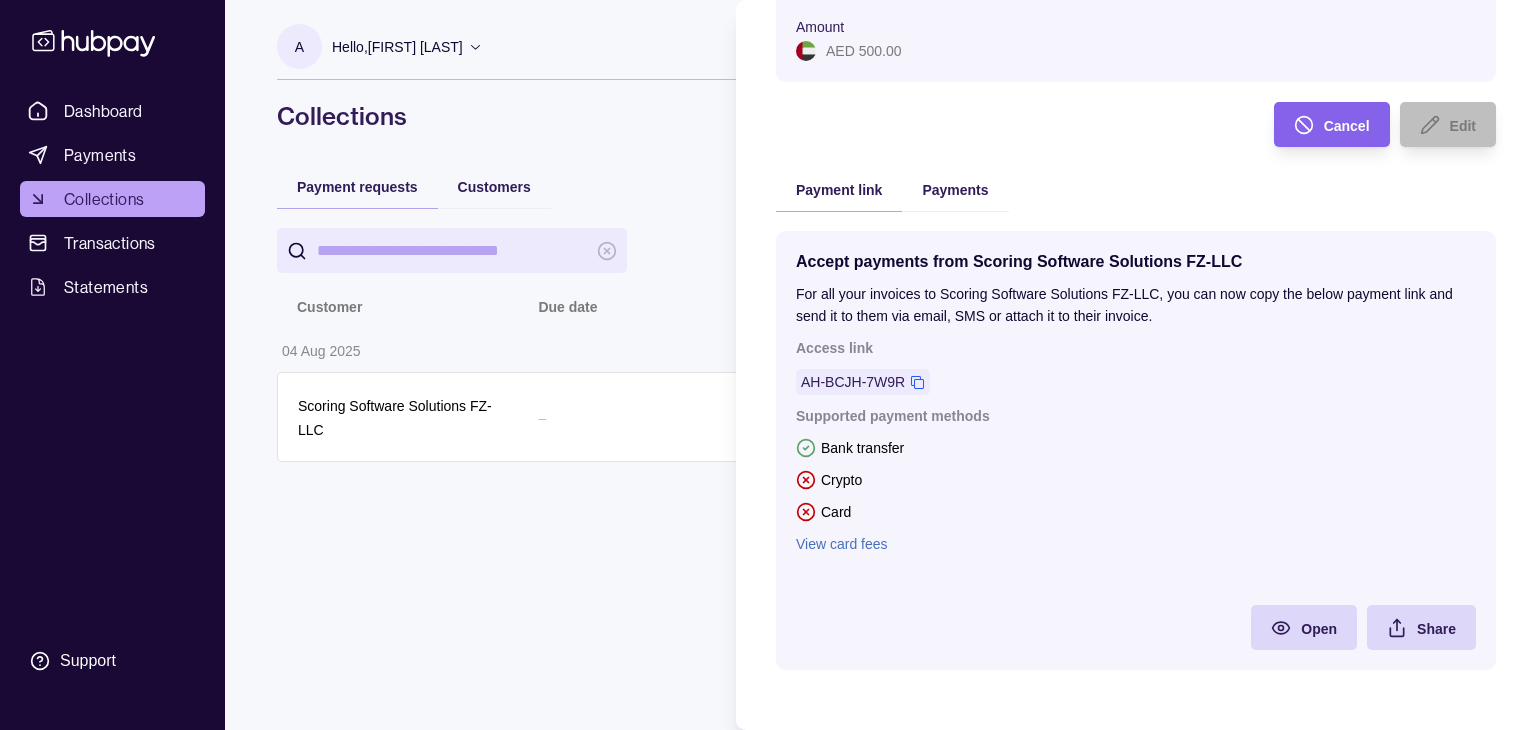 scroll, scrollTop: 0, scrollLeft: 0, axis: both 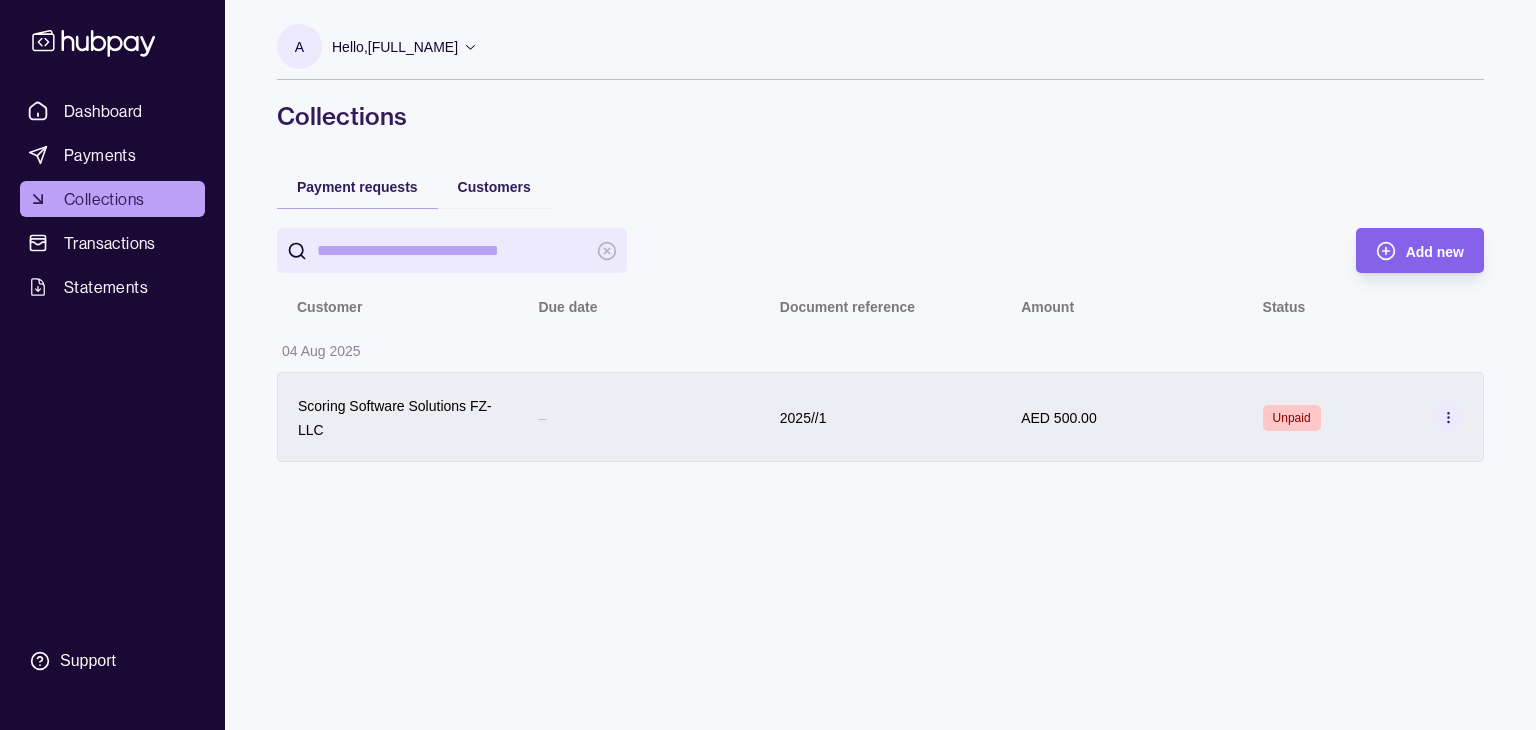 click 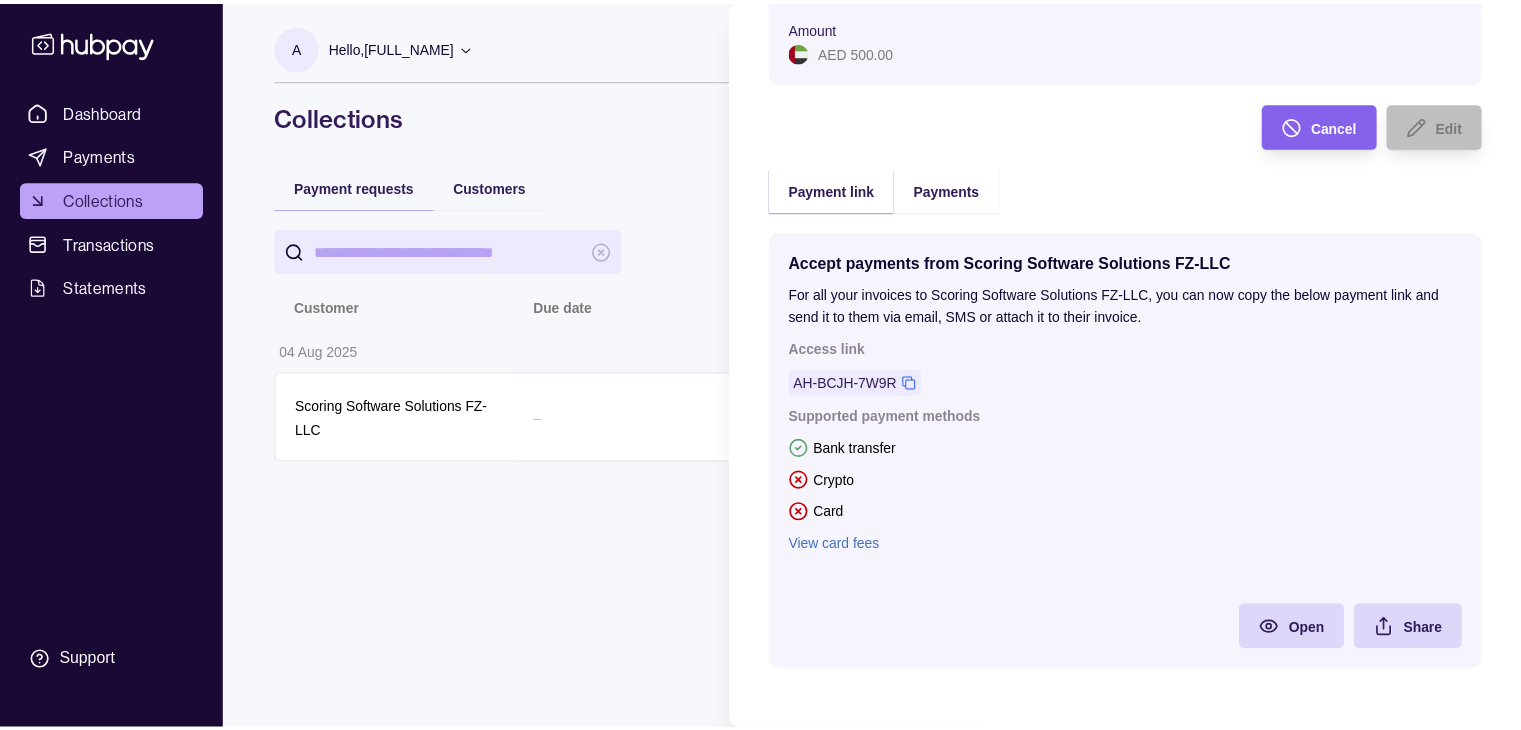scroll, scrollTop: 0, scrollLeft: 0, axis: both 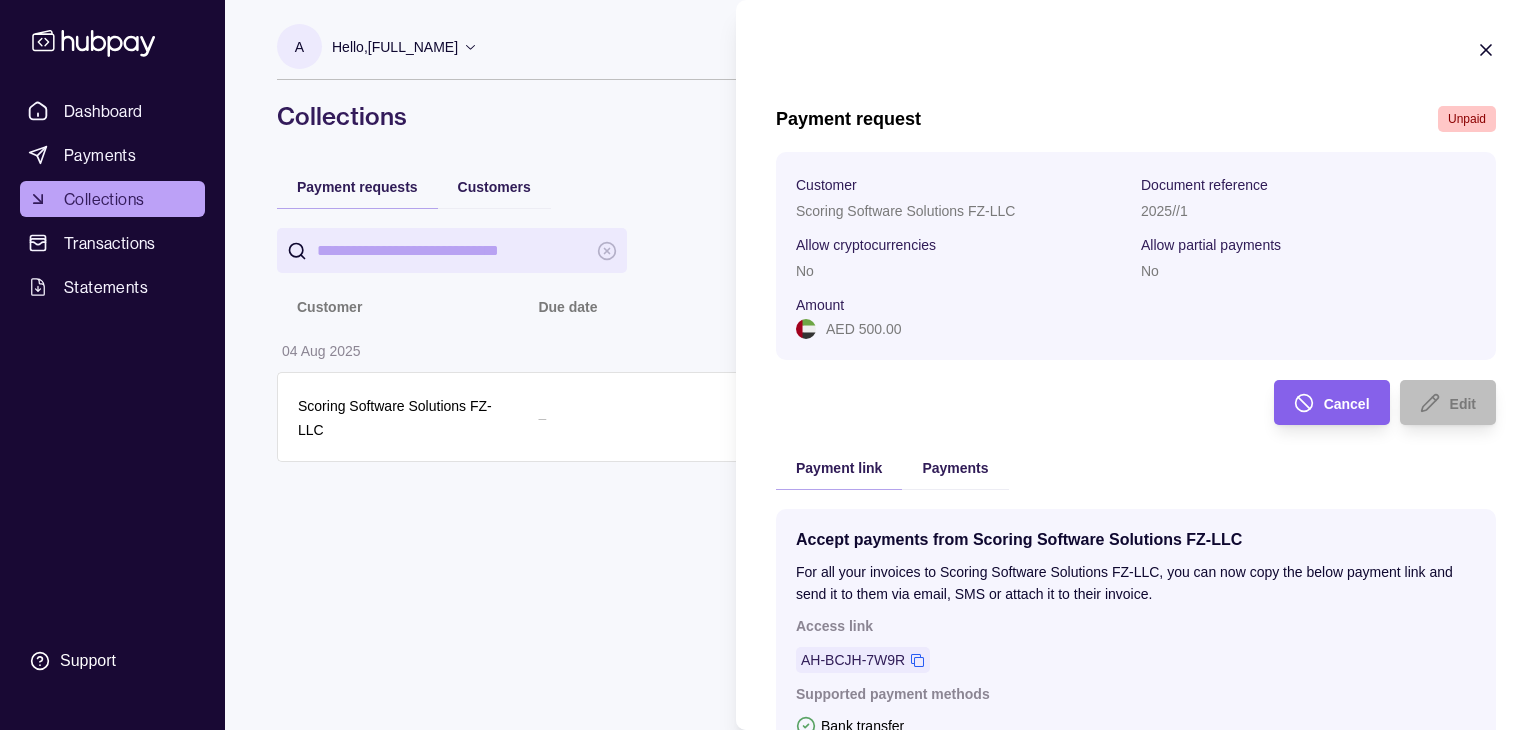 click 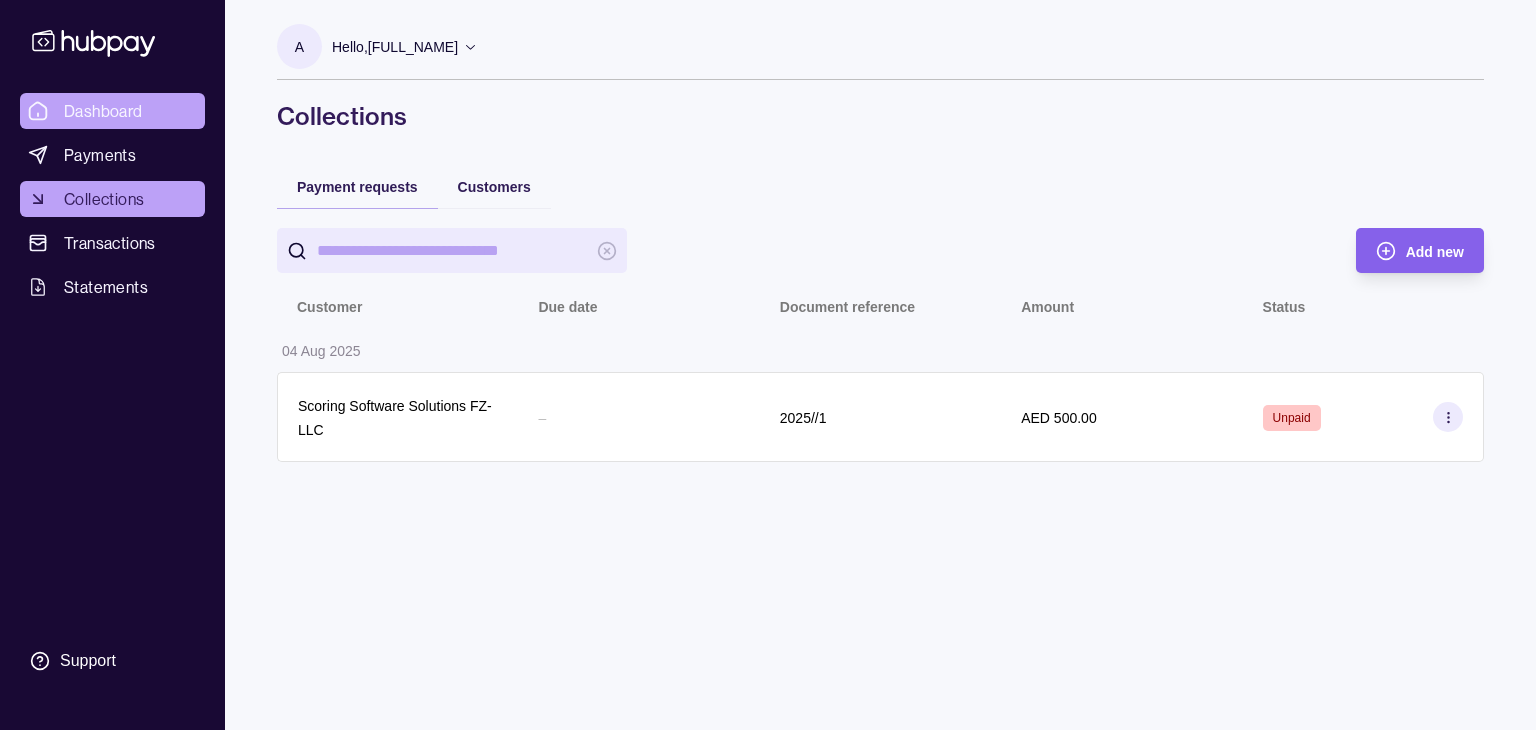 click on "Dashboard" at bounding box center [112, 111] 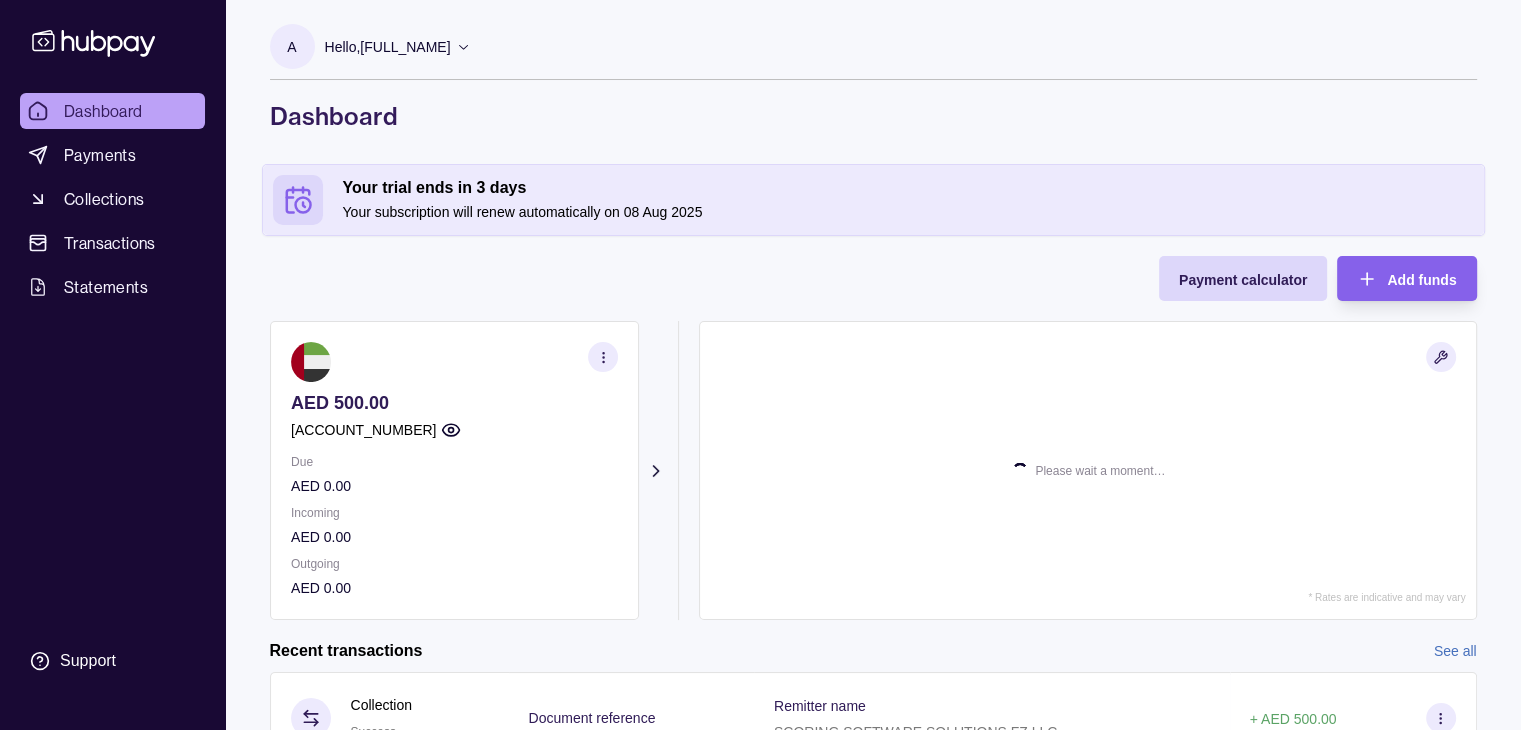 scroll, scrollTop: 98, scrollLeft: 0, axis: vertical 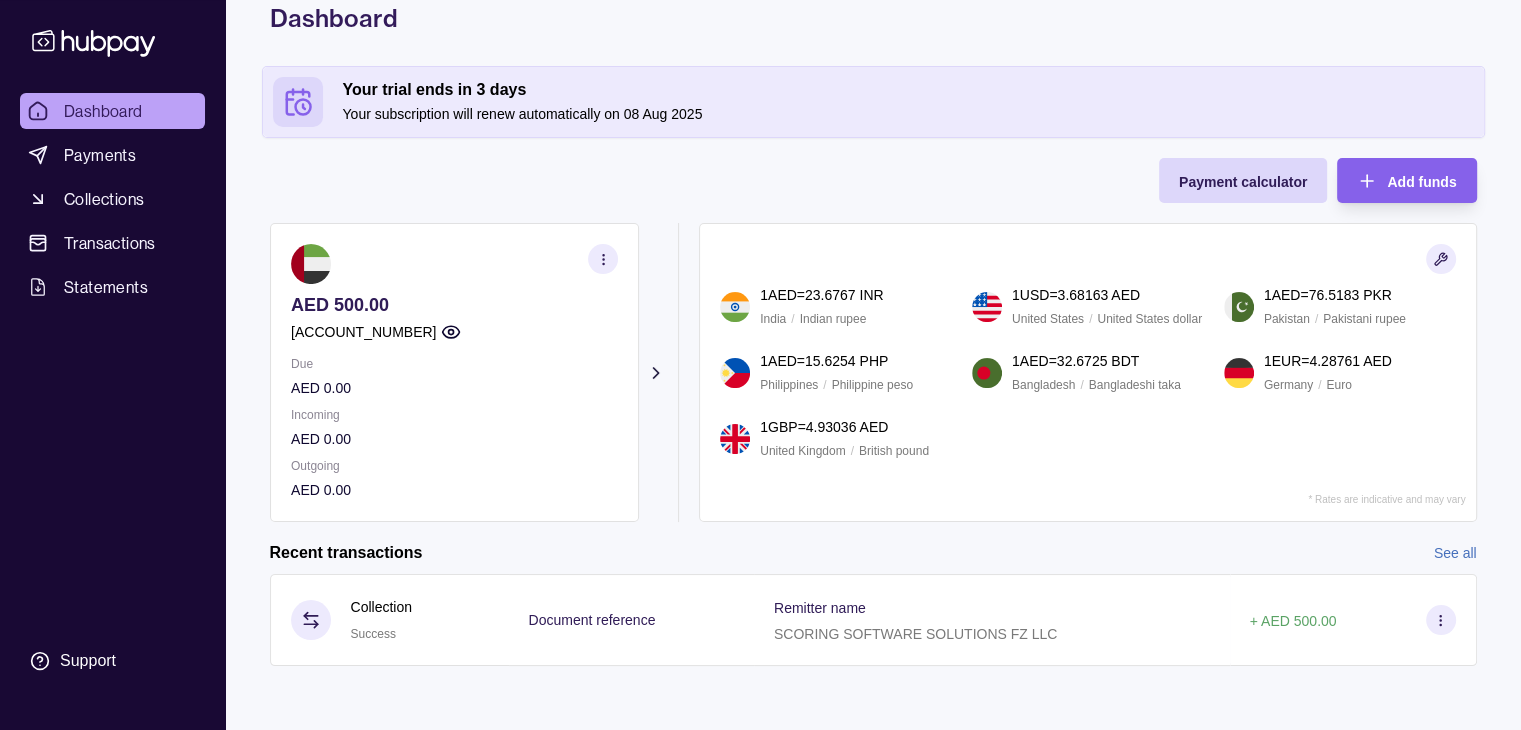 click on "See all" at bounding box center [1455, 553] 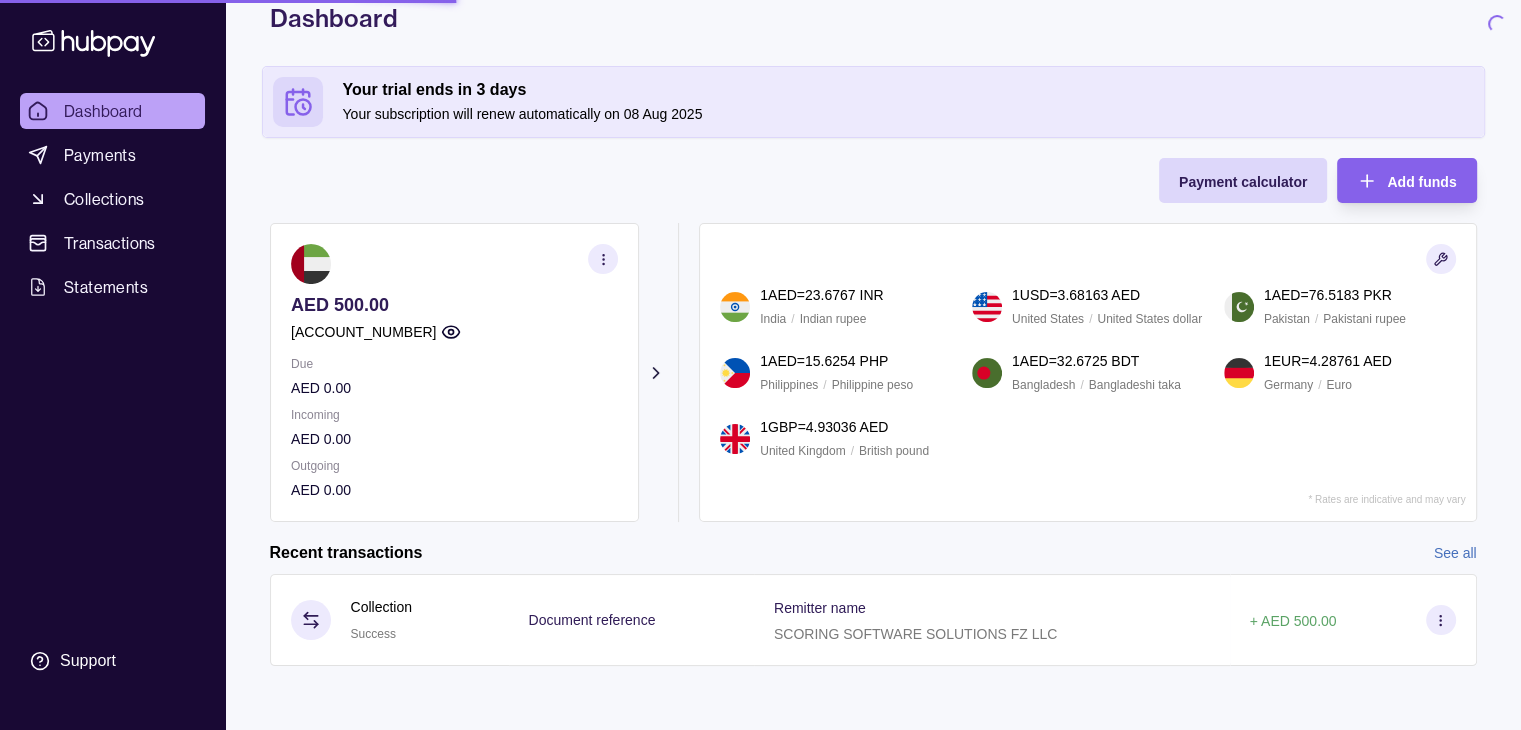 scroll, scrollTop: 0, scrollLeft: 0, axis: both 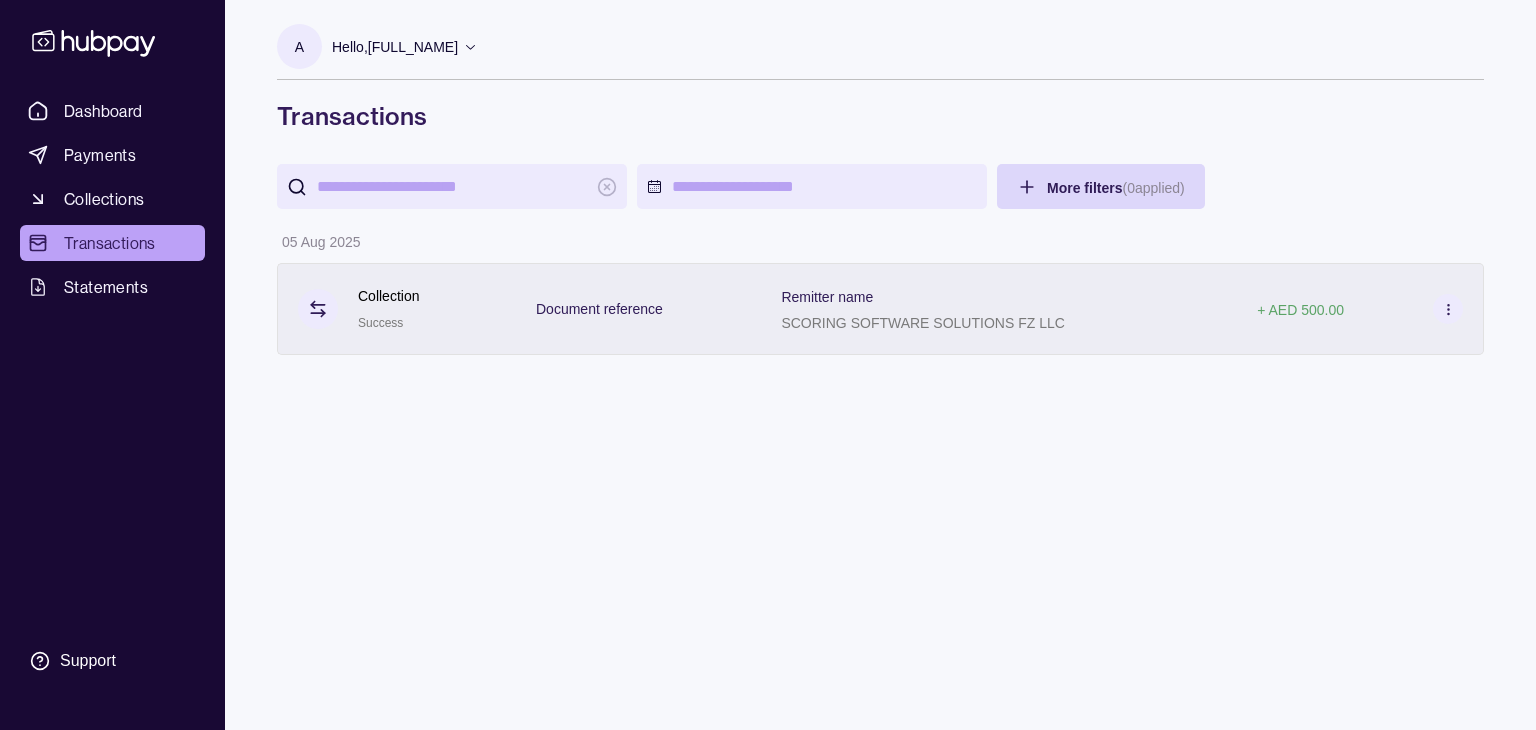 click 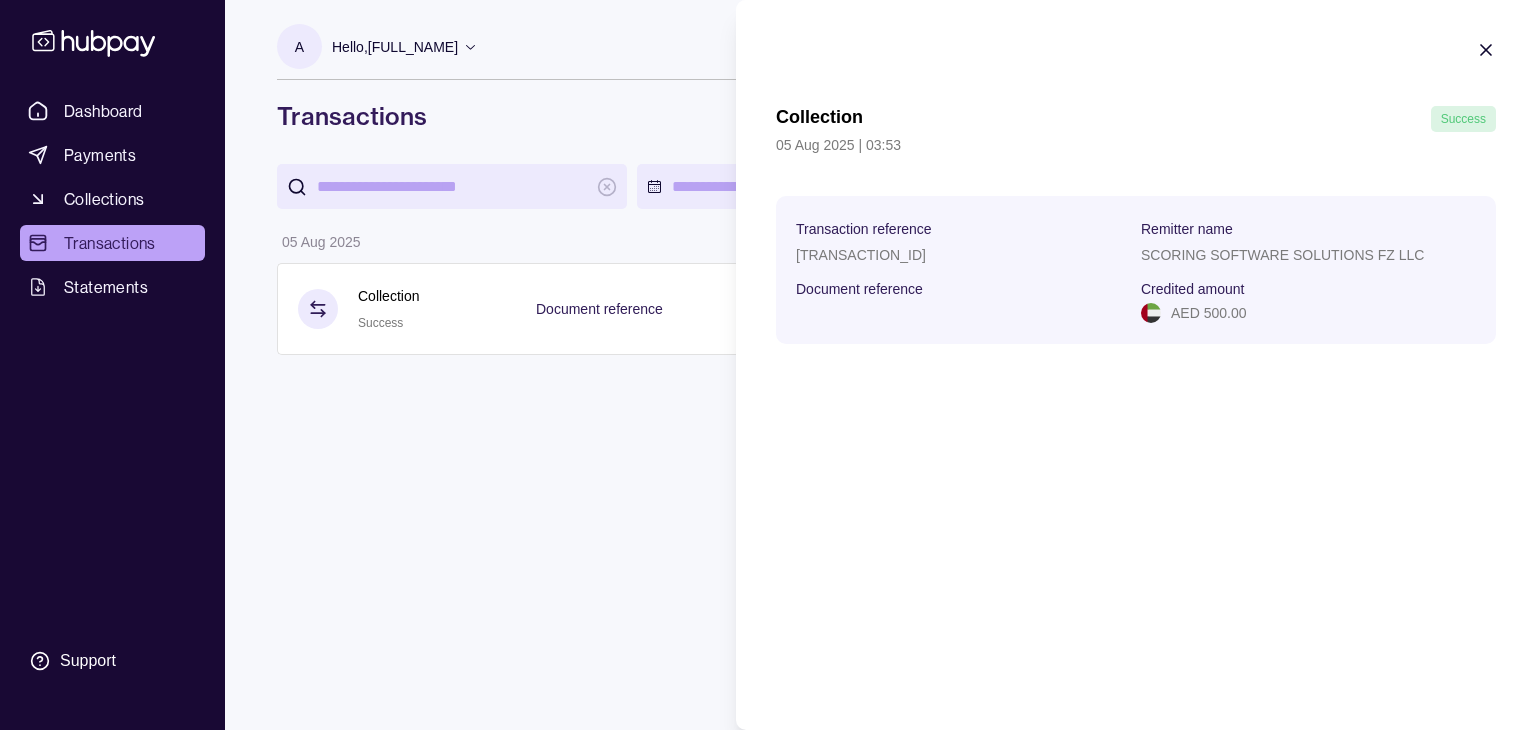 click 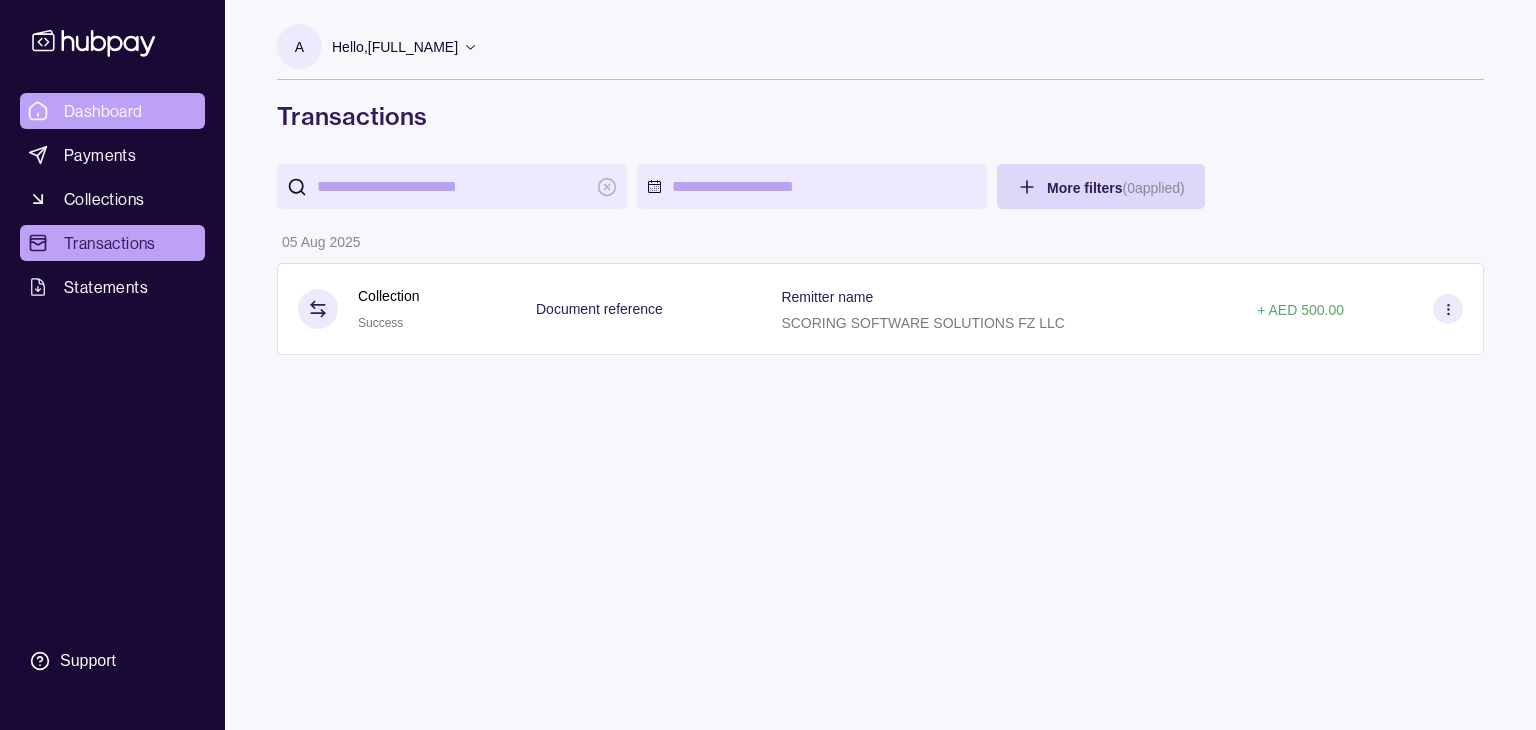click on "Dashboard" at bounding box center [103, 111] 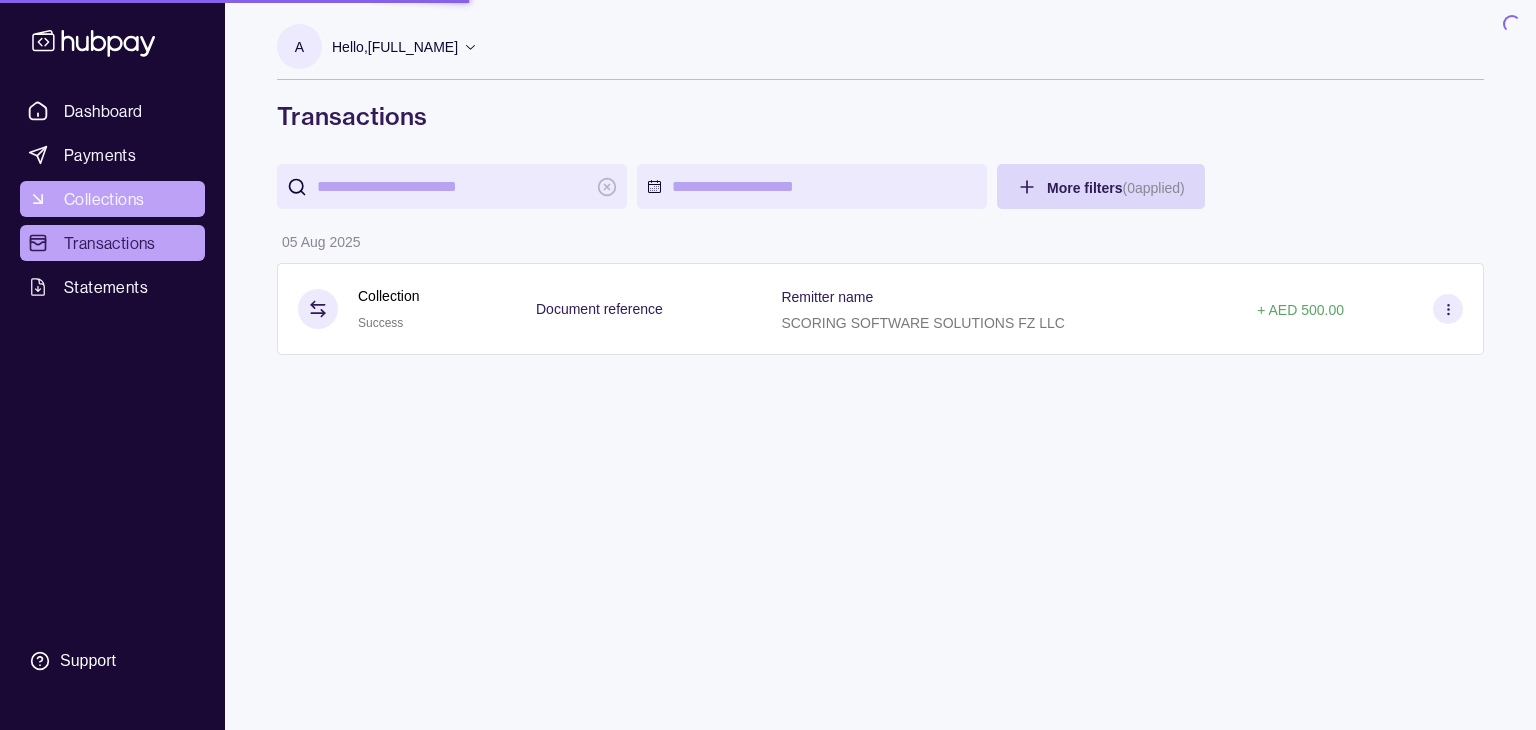 click on "Collections" at bounding box center (104, 199) 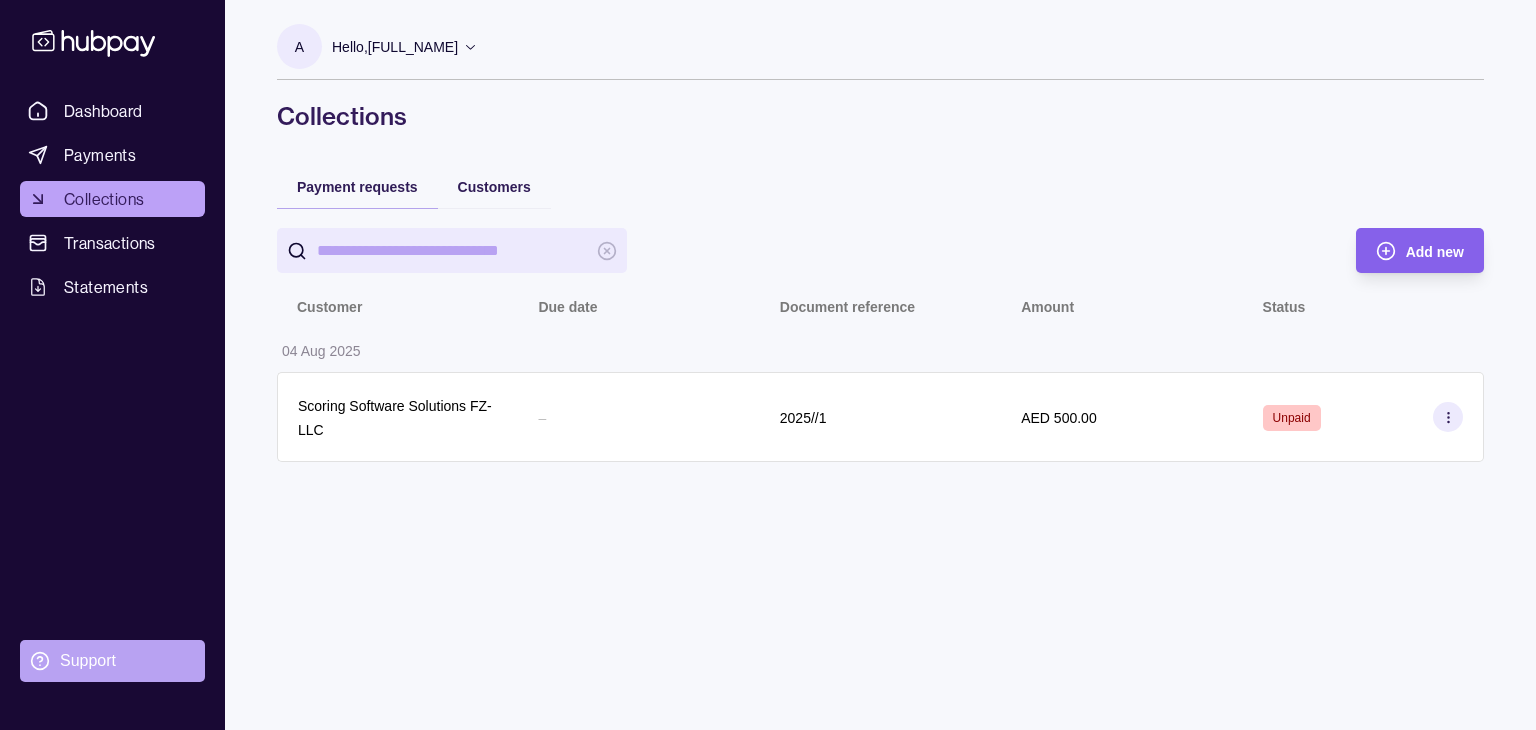 click on "Support" at bounding box center [112, 661] 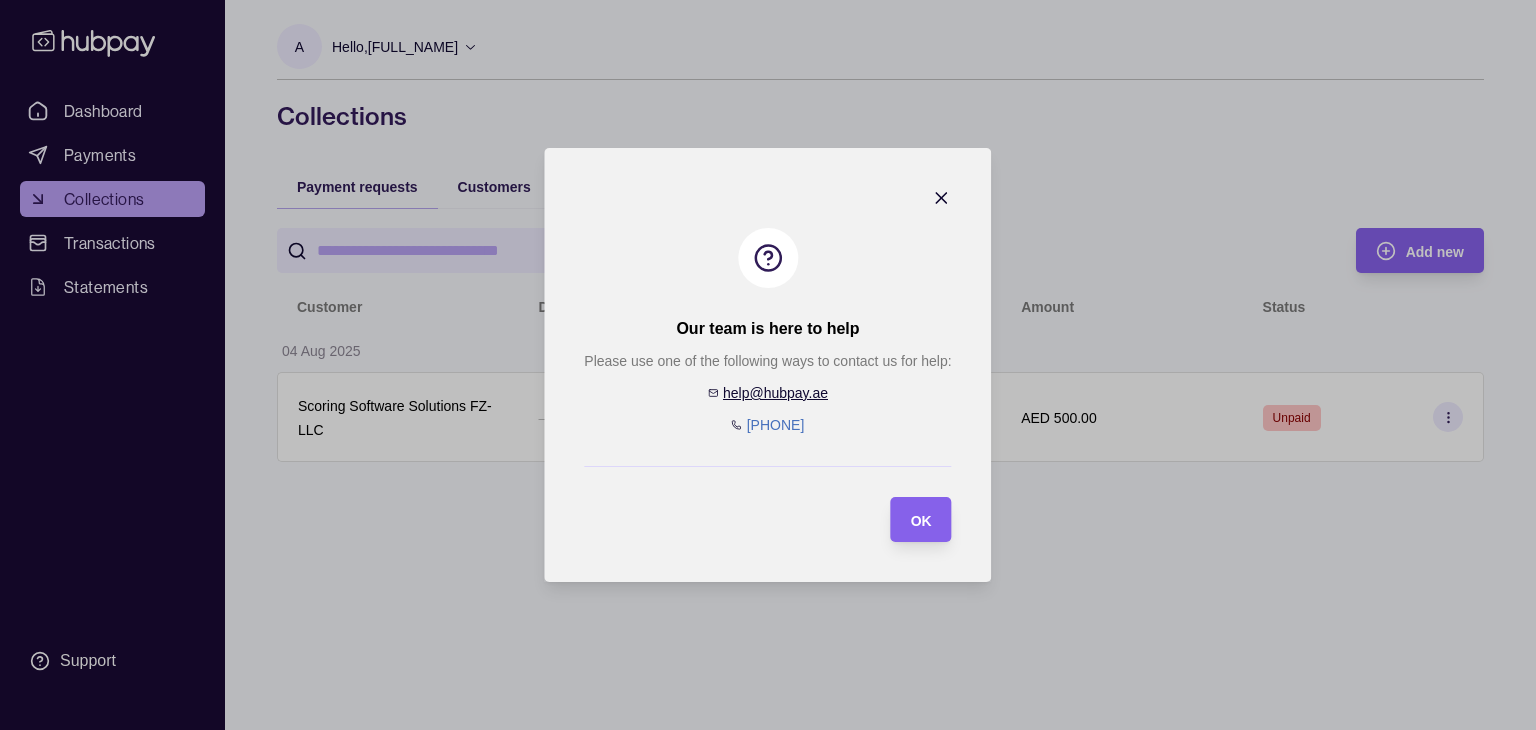 click 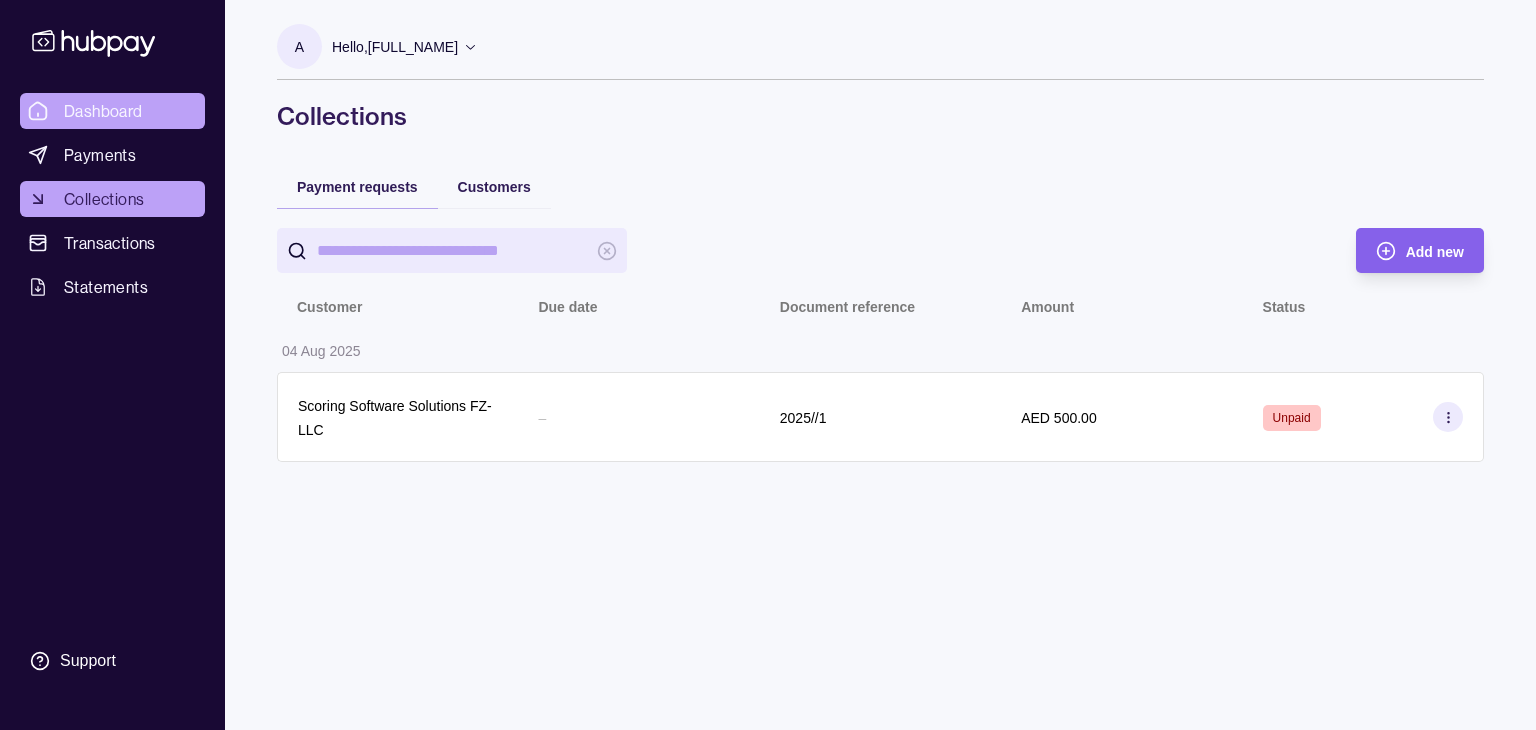 click on "Dashboard" at bounding box center (112, 111) 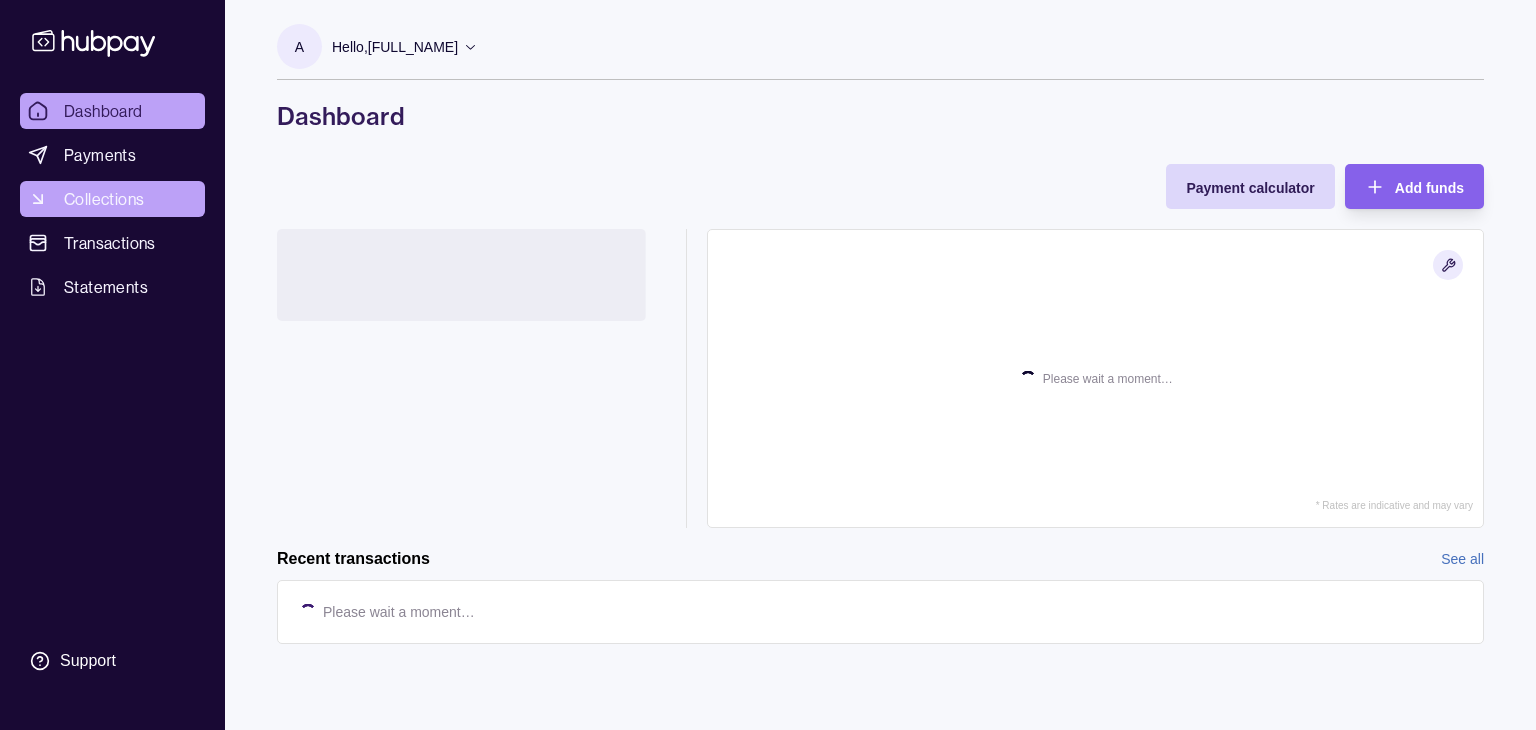 click on "Collections" at bounding box center [104, 199] 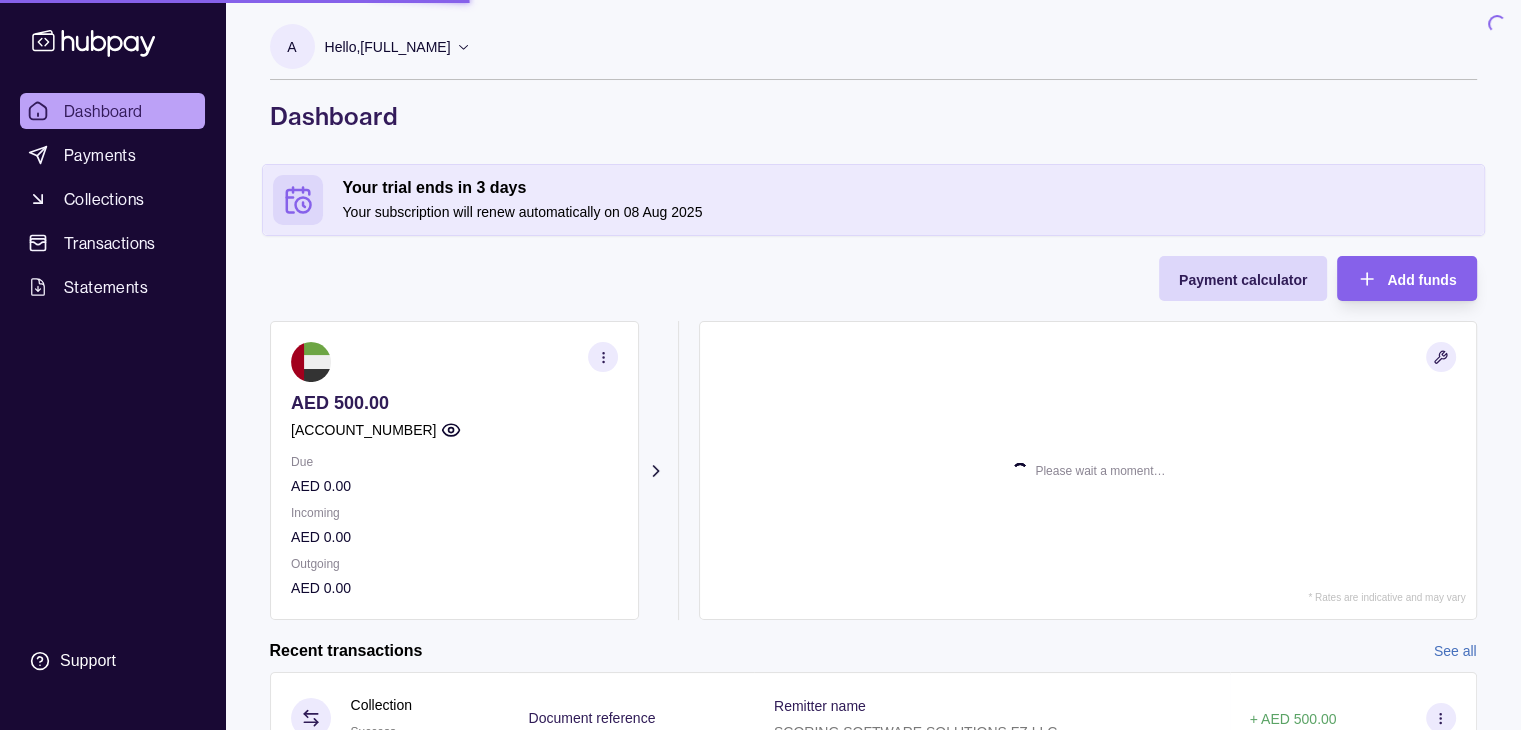 scroll, scrollTop: 98, scrollLeft: 0, axis: vertical 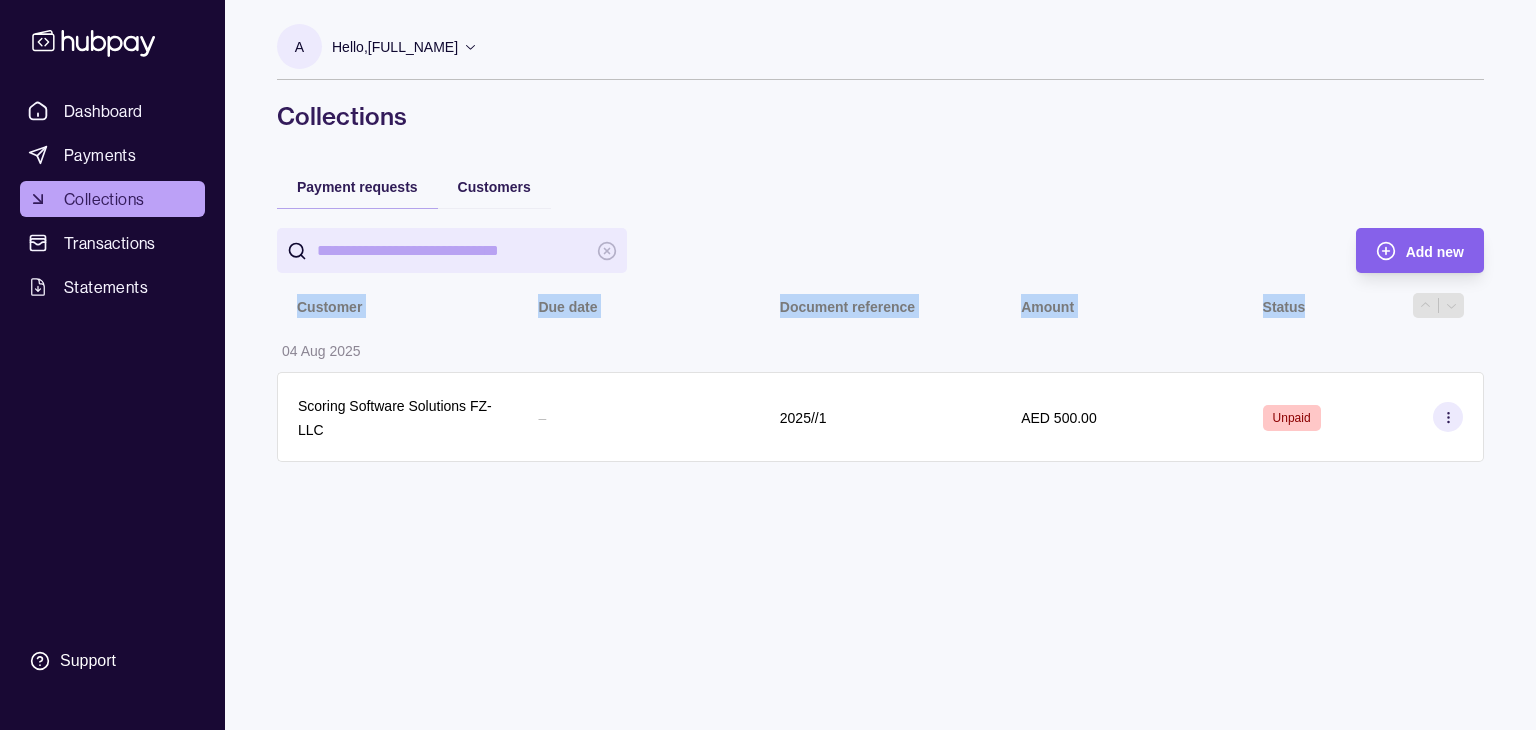 drag, startPoint x: 298, startPoint y: 305, endPoint x: 1311, endPoint y: 308, distance: 1013.00446 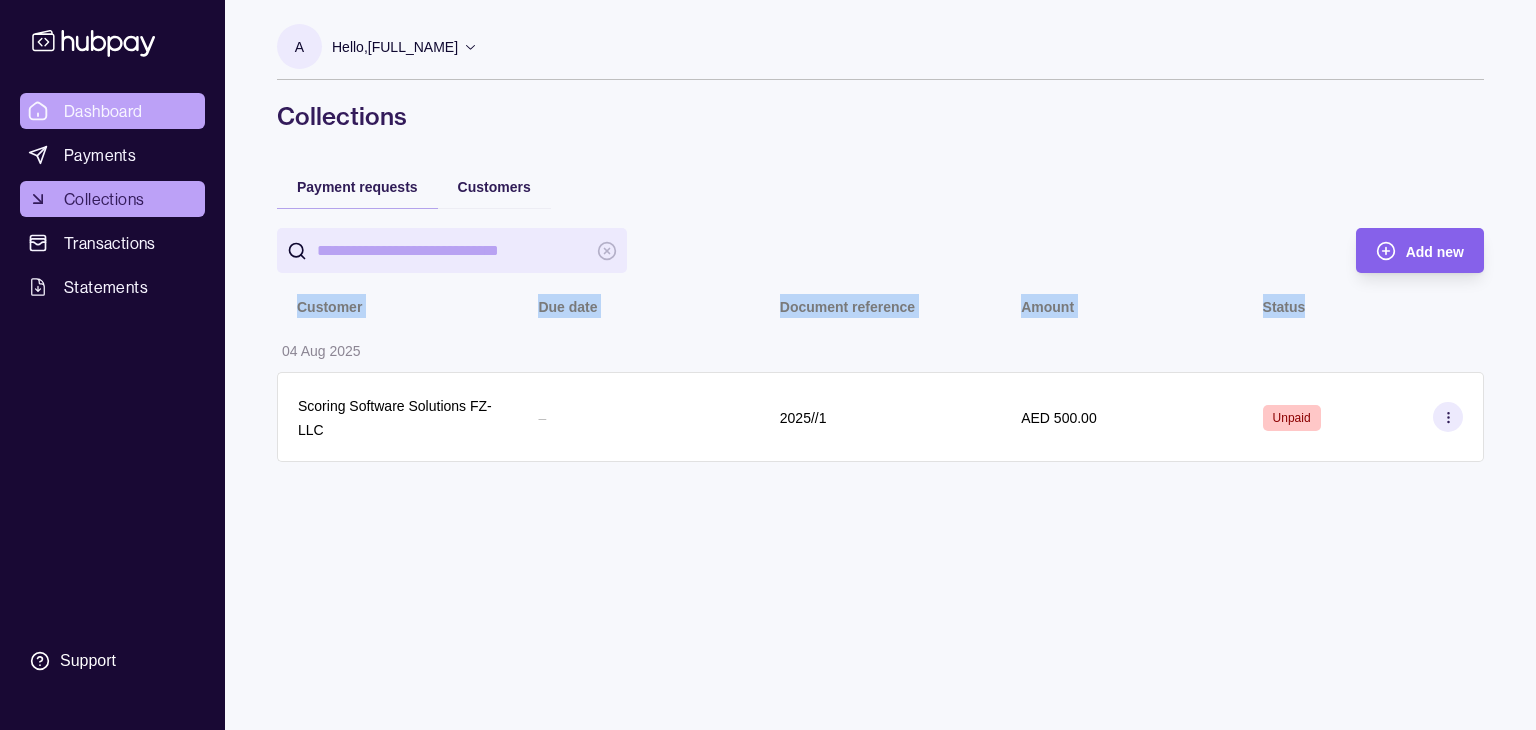 click on "Dashboard" at bounding box center [112, 111] 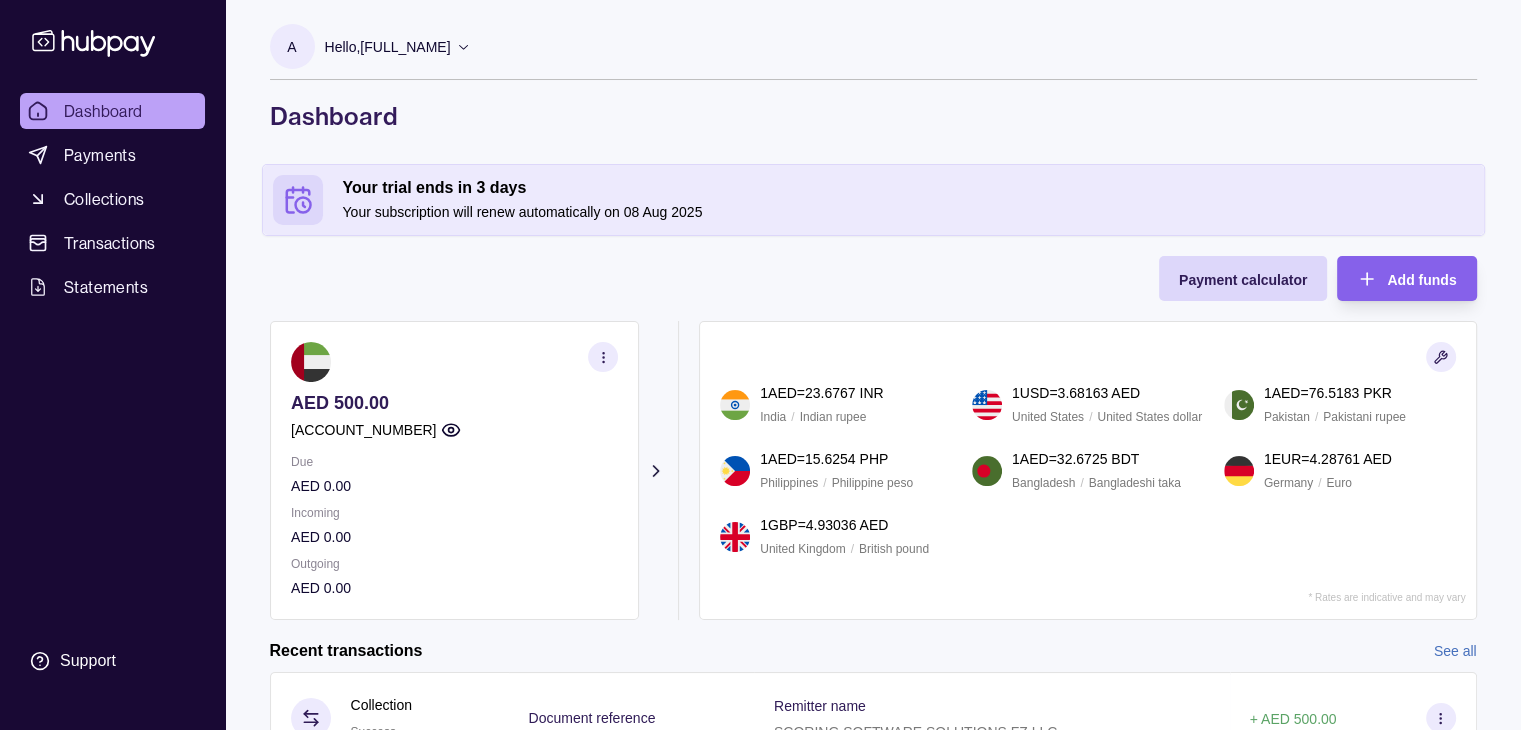 click on "Hello, [FULL_NAME]" at bounding box center (388, 47) 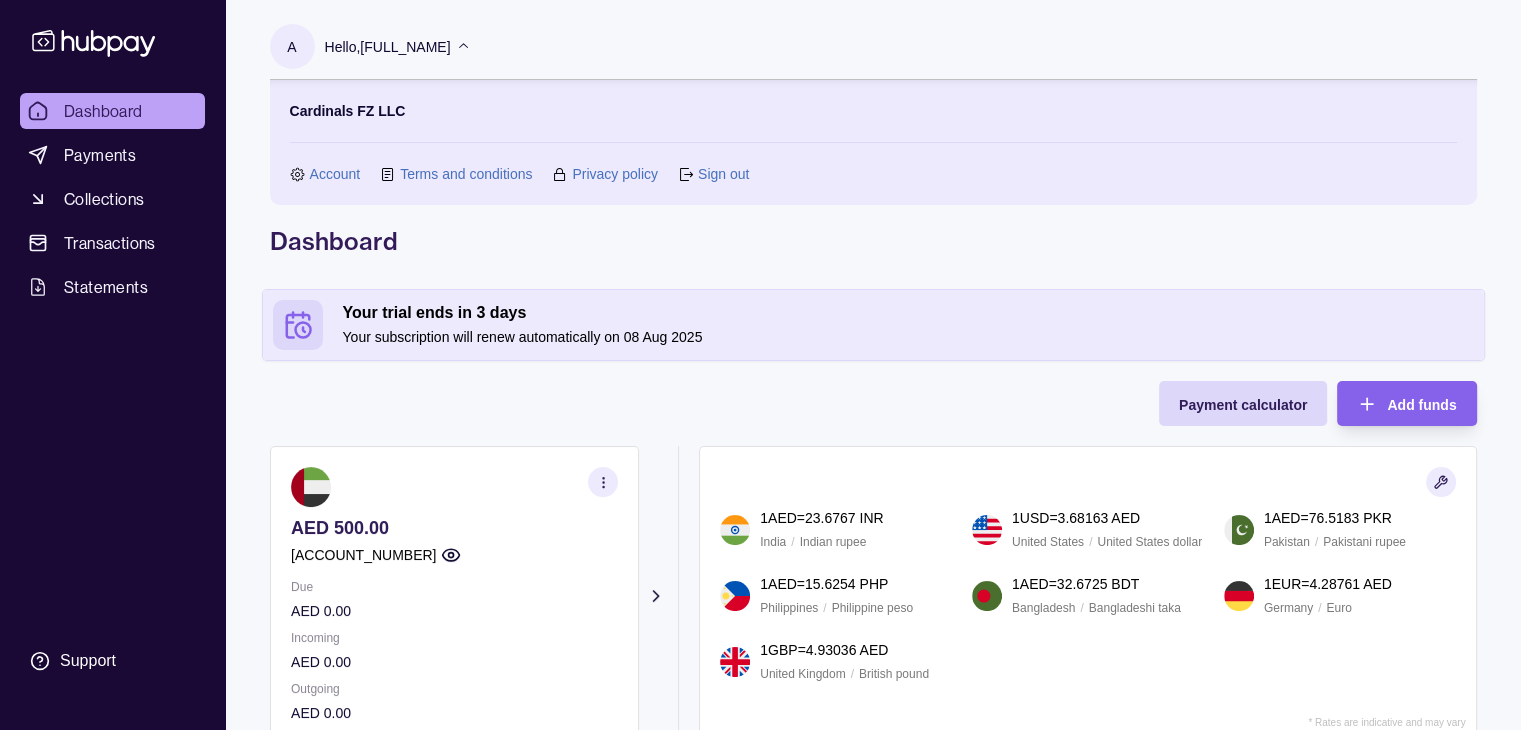 click on "Hello, [FULL_NAME]" at bounding box center [388, 47] 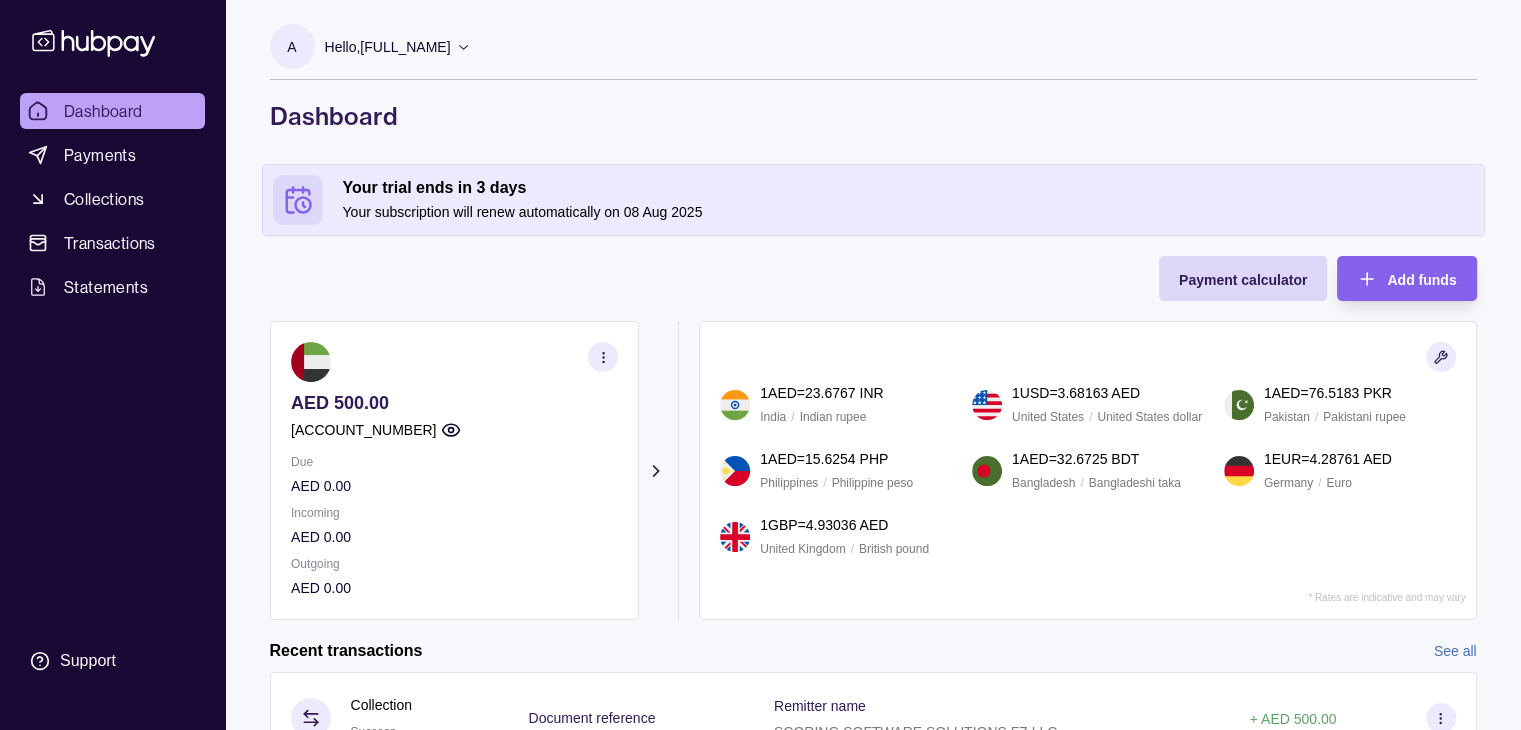 click on "Hello, [FULL_NAME]" at bounding box center [388, 47] 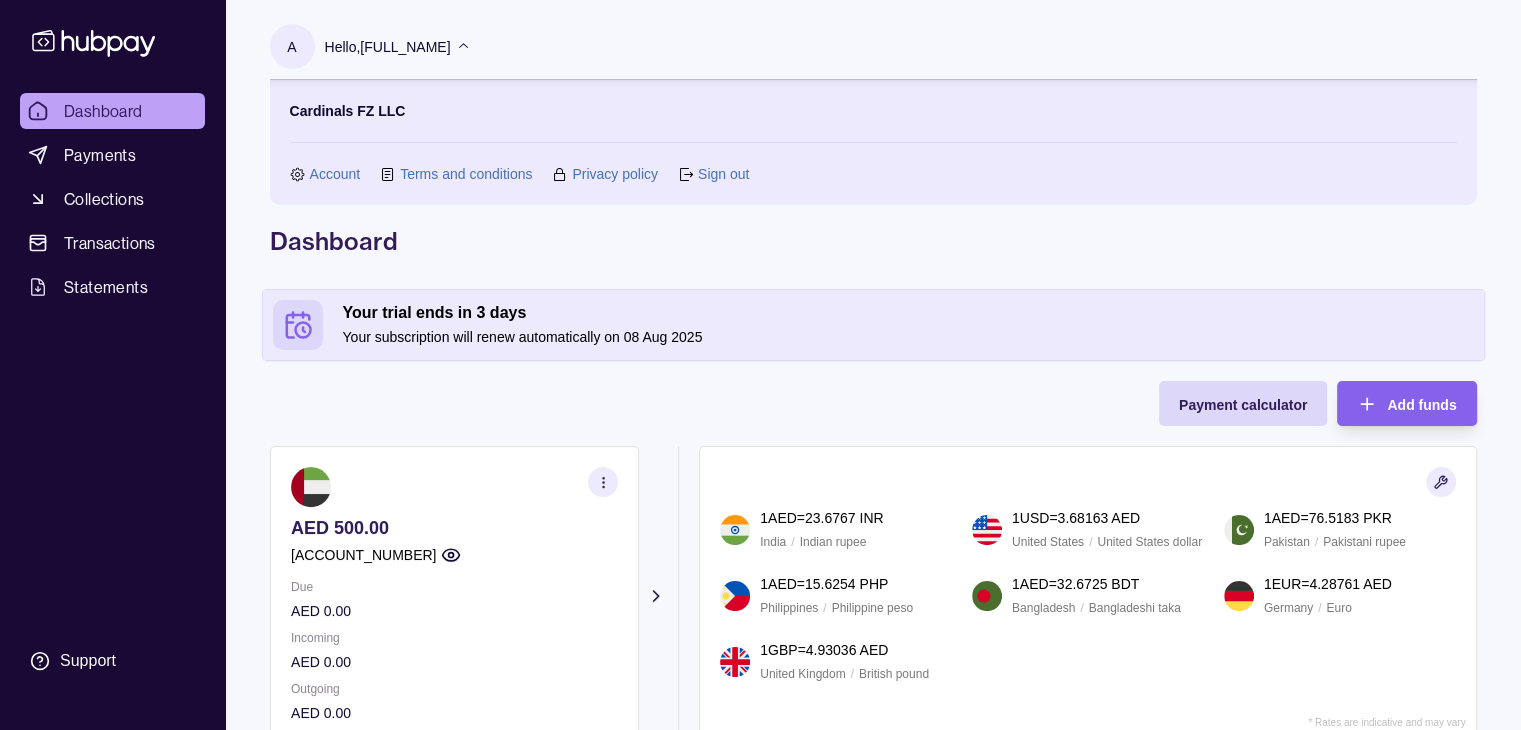click on "Account" at bounding box center (335, 174) 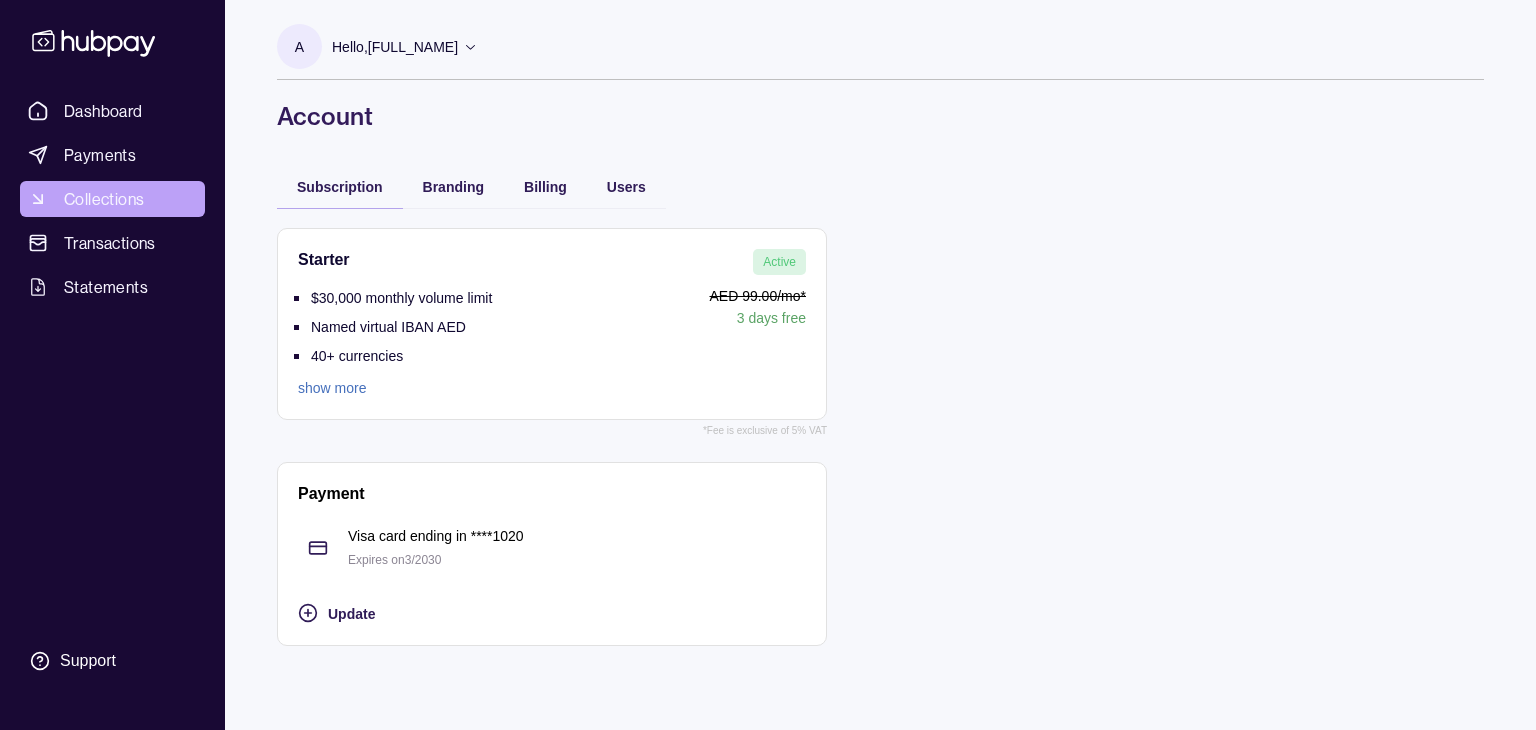 click on "Collections" at bounding box center (104, 199) 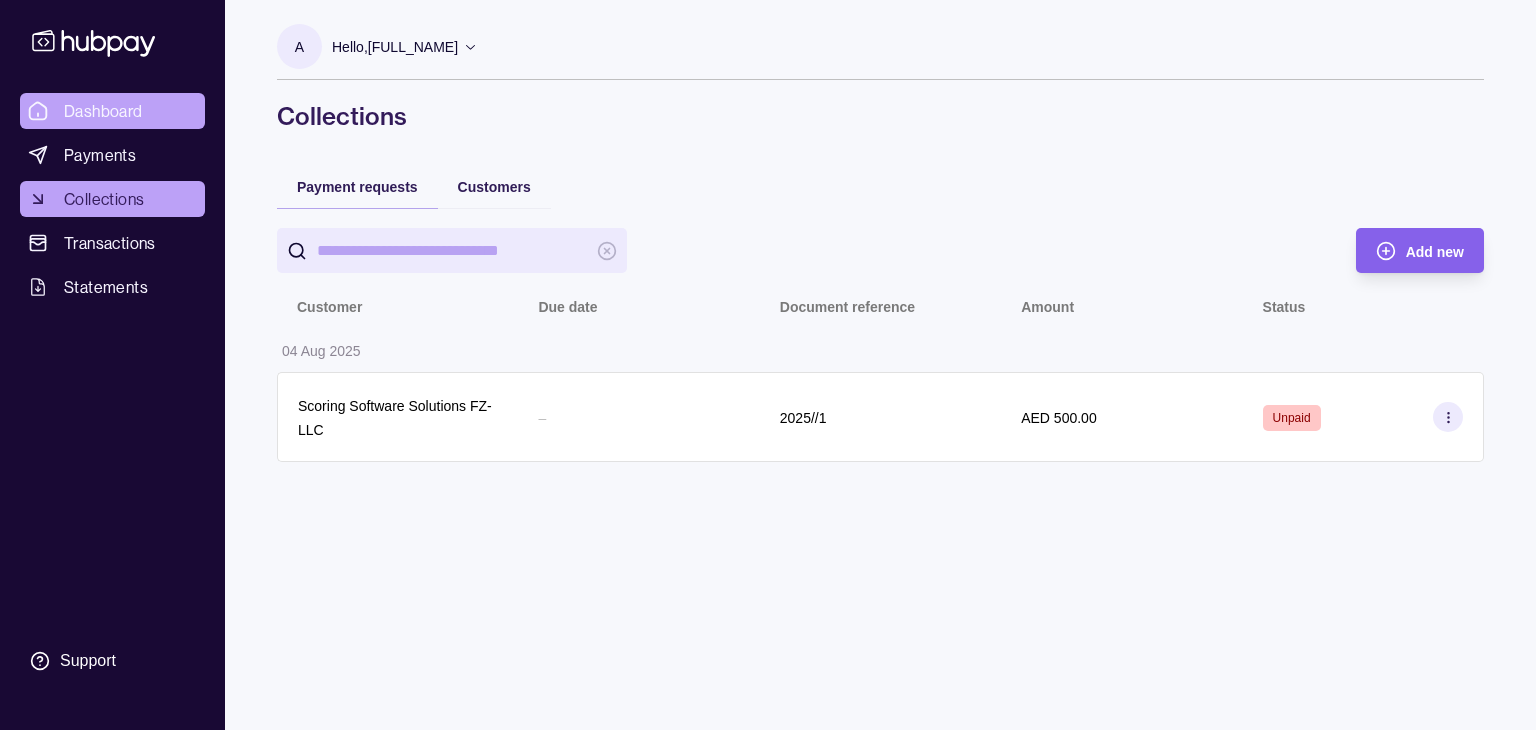 click on "Dashboard" at bounding box center [103, 111] 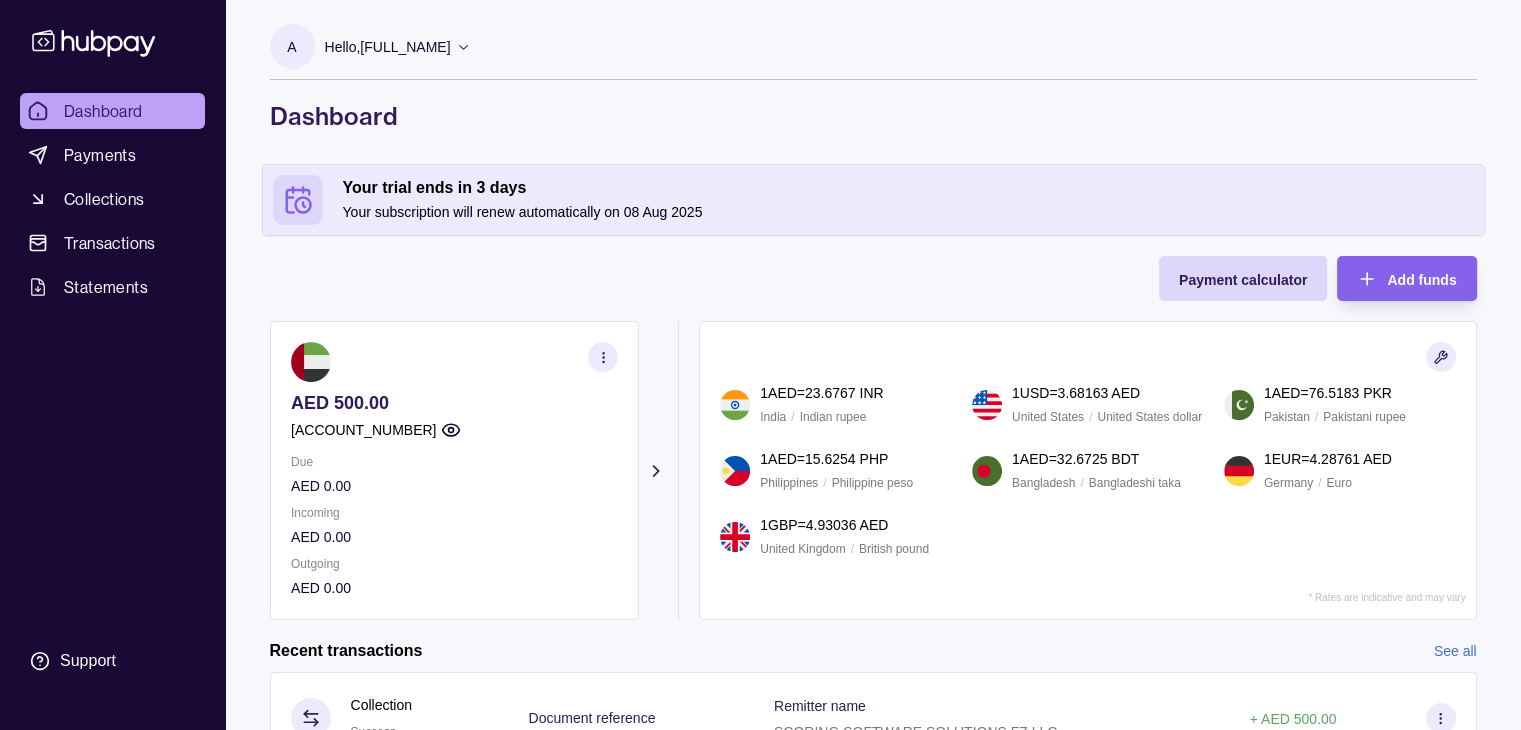 scroll, scrollTop: 98, scrollLeft: 0, axis: vertical 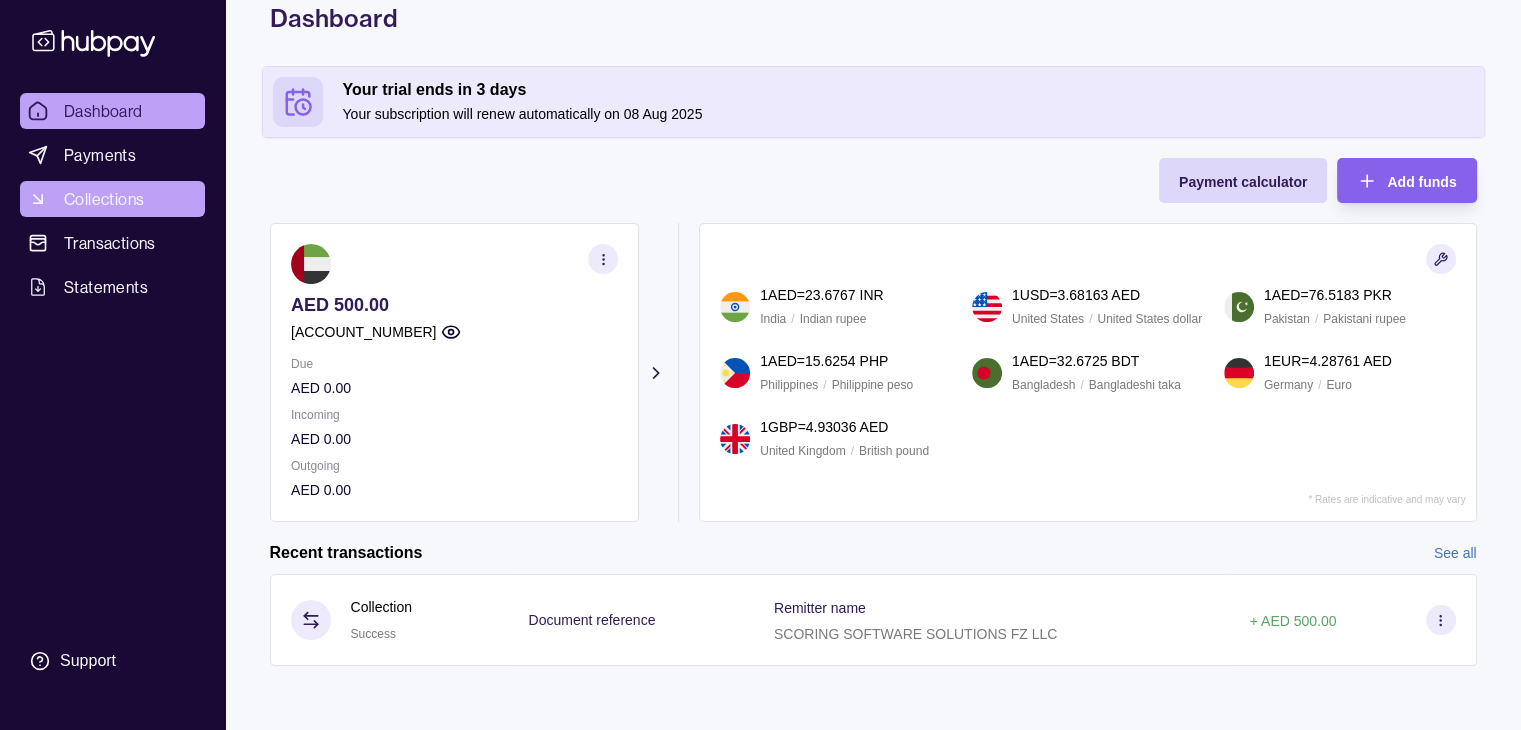 click on "Collections" at bounding box center (104, 199) 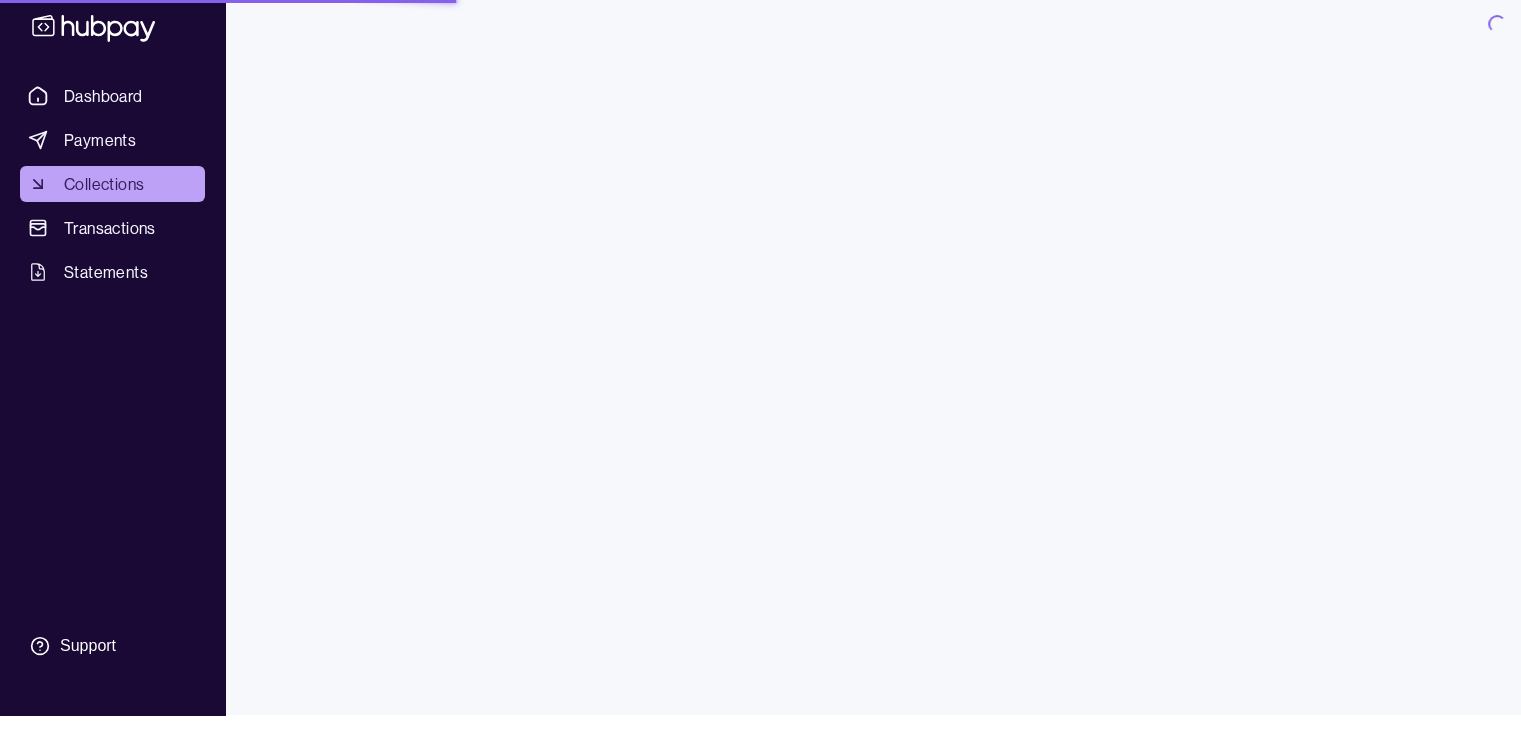 scroll, scrollTop: 0, scrollLeft: 0, axis: both 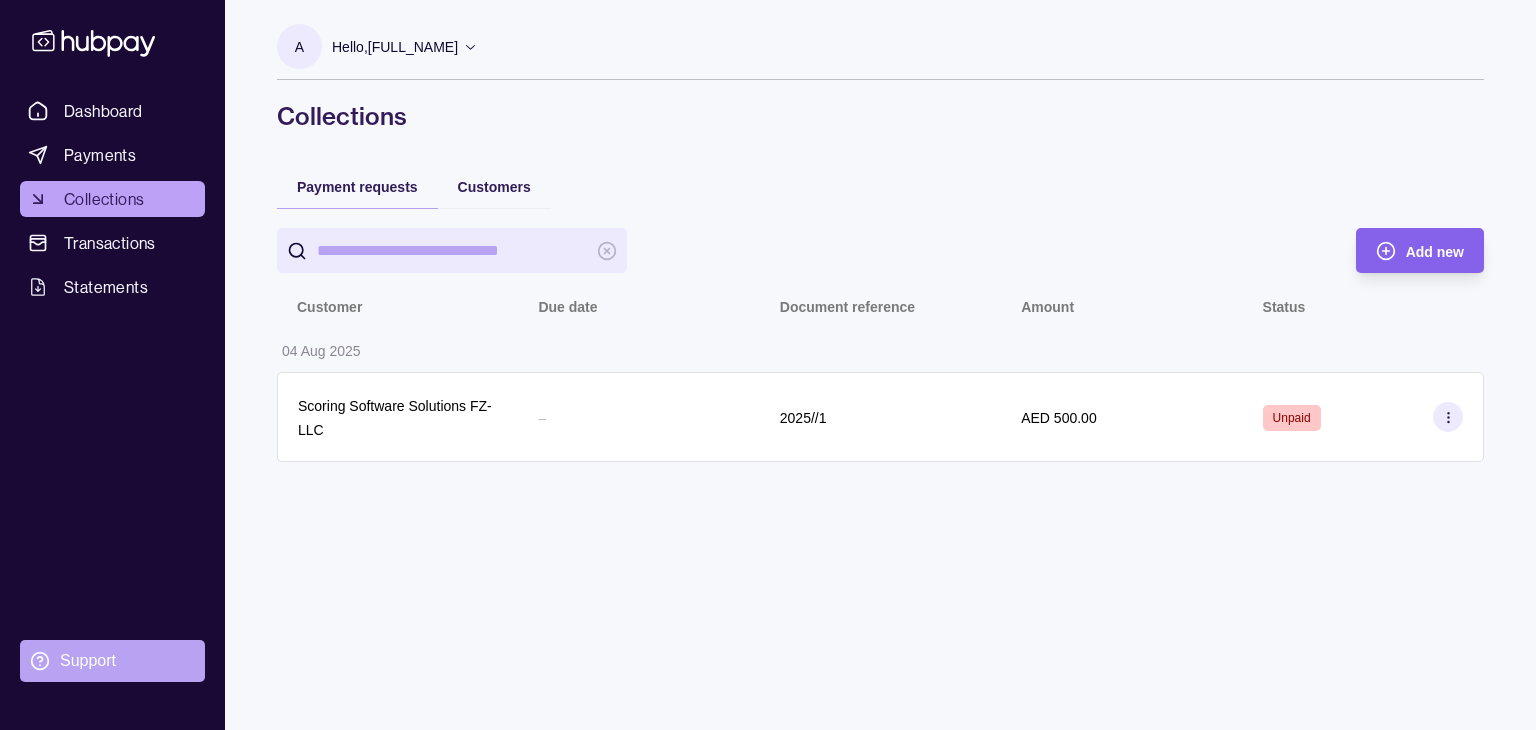 click on "Support" at bounding box center [88, 661] 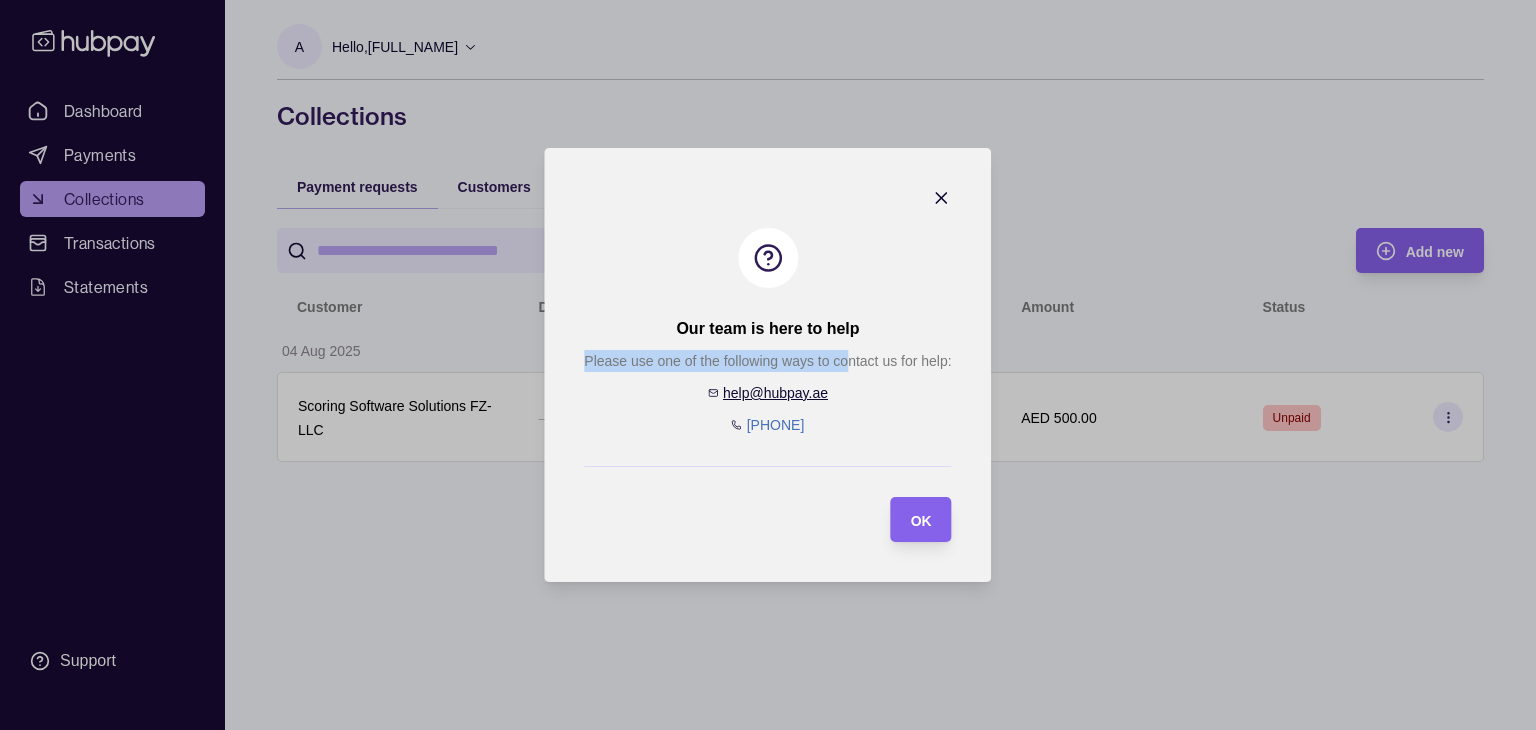 drag, startPoint x: 848, startPoint y: 383, endPoint x: 587, endPoint y: 357, distance: 262.2918 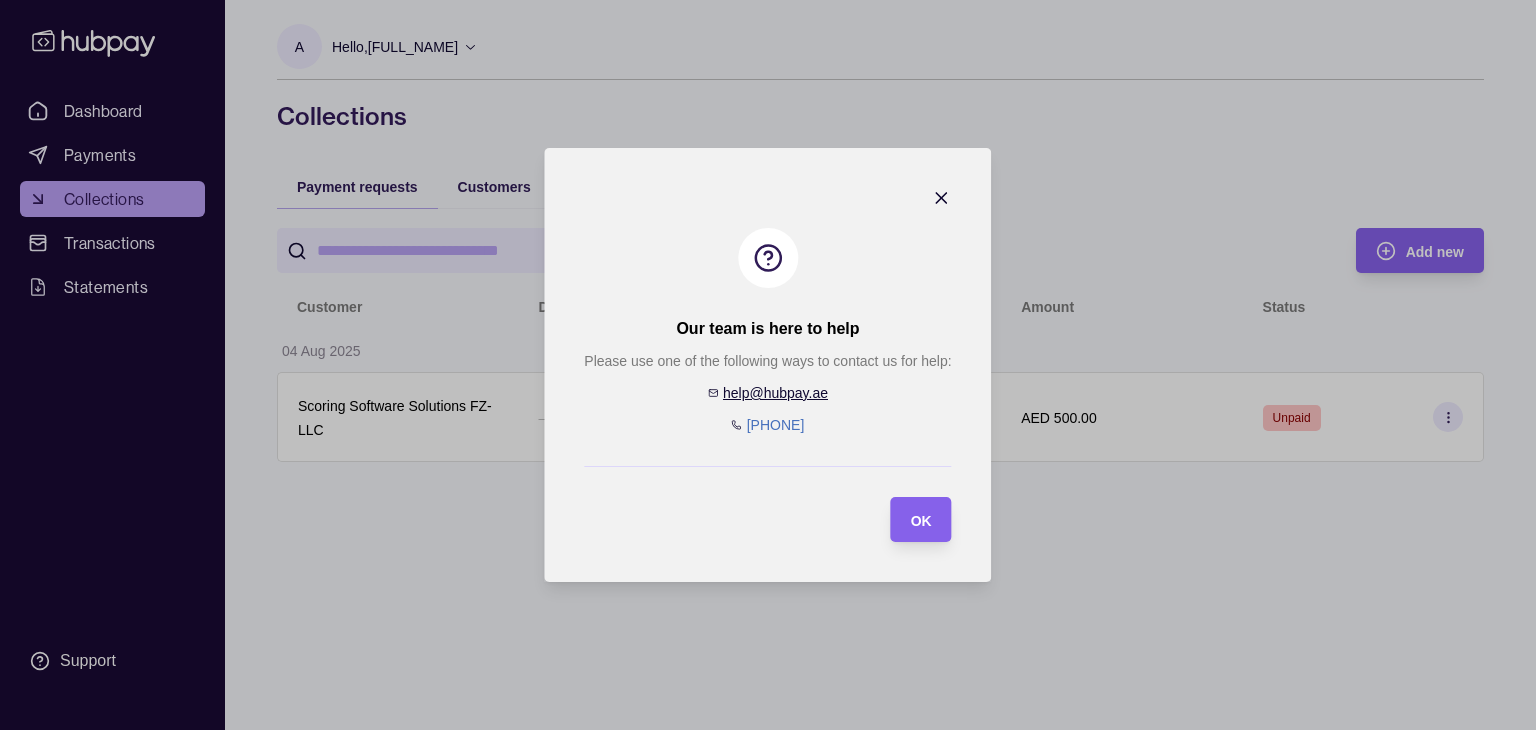 drag, startPoint x: 584, startPoint y: 353, endPoint x: 922, endPoint y: 341, distance: 338.21295 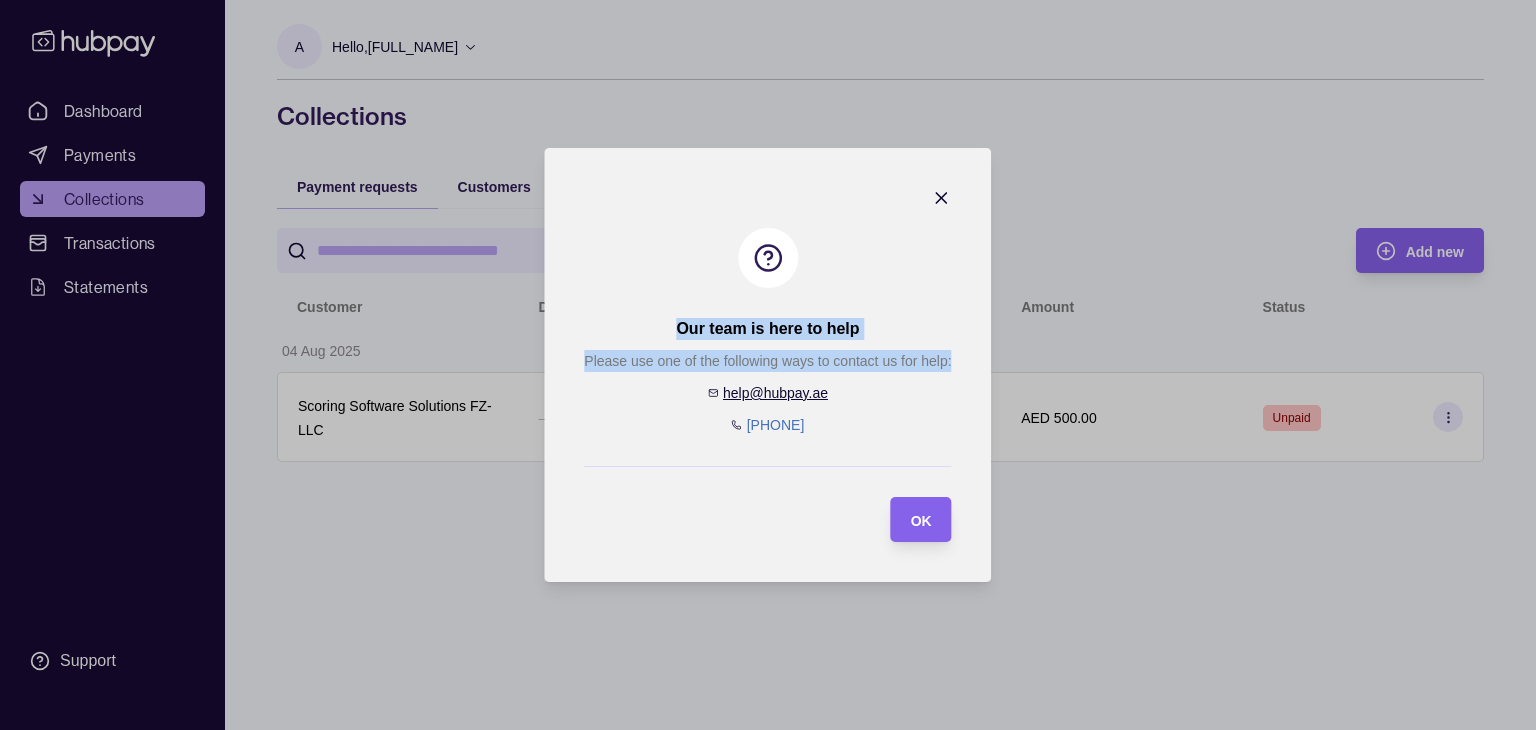 drag, startPoint x: 957, startPoint y: 352, endPoint x: 678, endPoint y: 329, distance: 279.9464 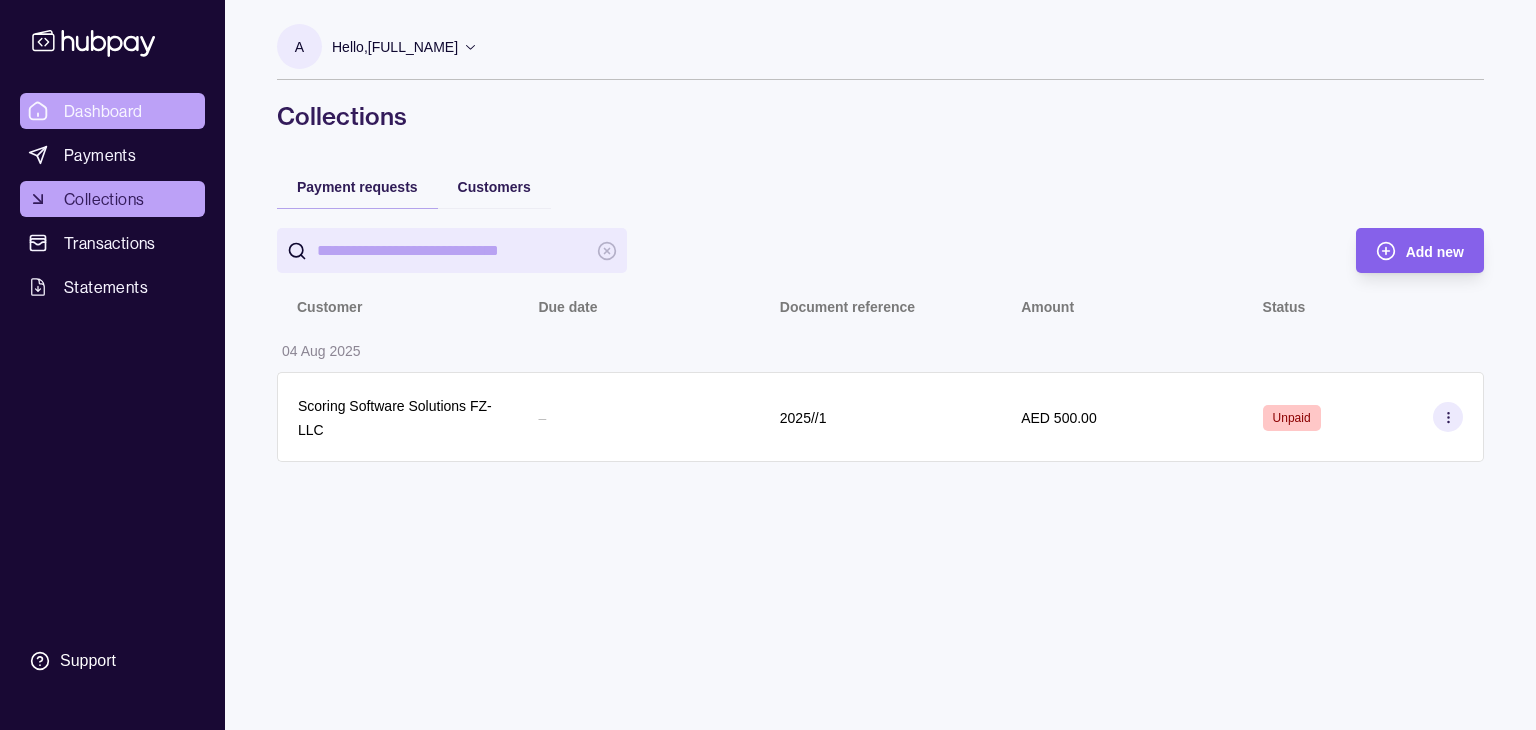 click on "Dashboard" at bounding box center (103, 111) 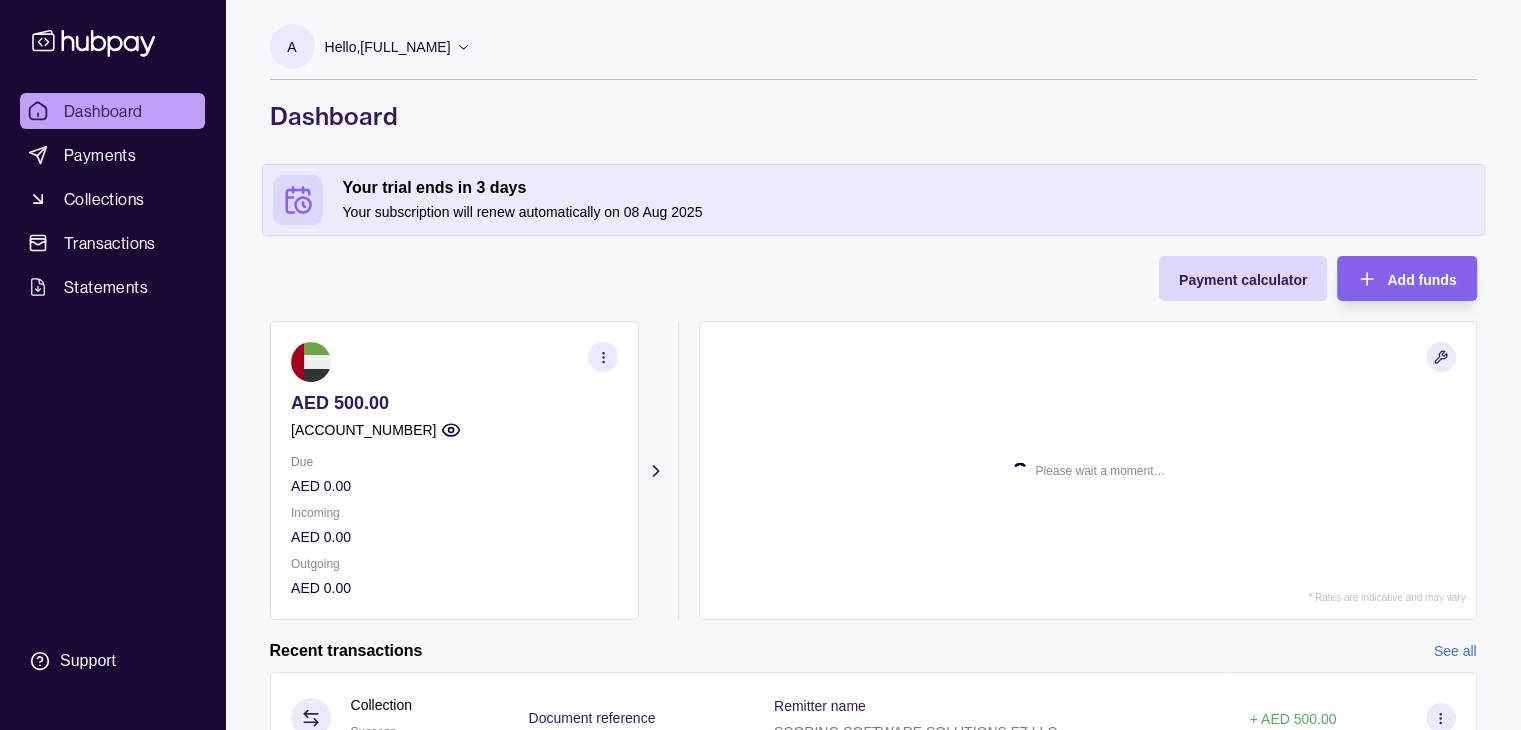 scroll, scrollTop: 98, scrollLeft: 0, axis: vertical 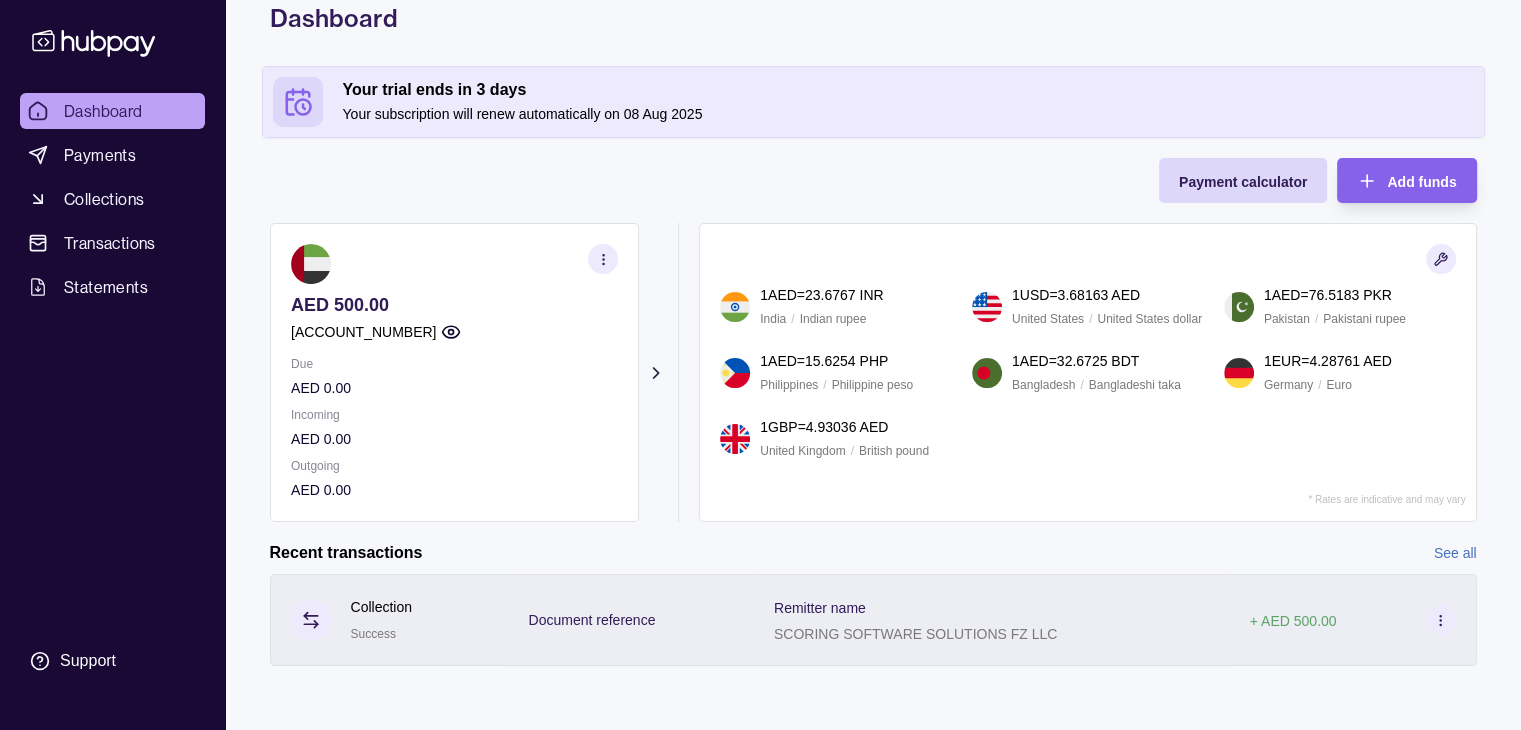 click on "Document reference" at bounding box center (592, 620) 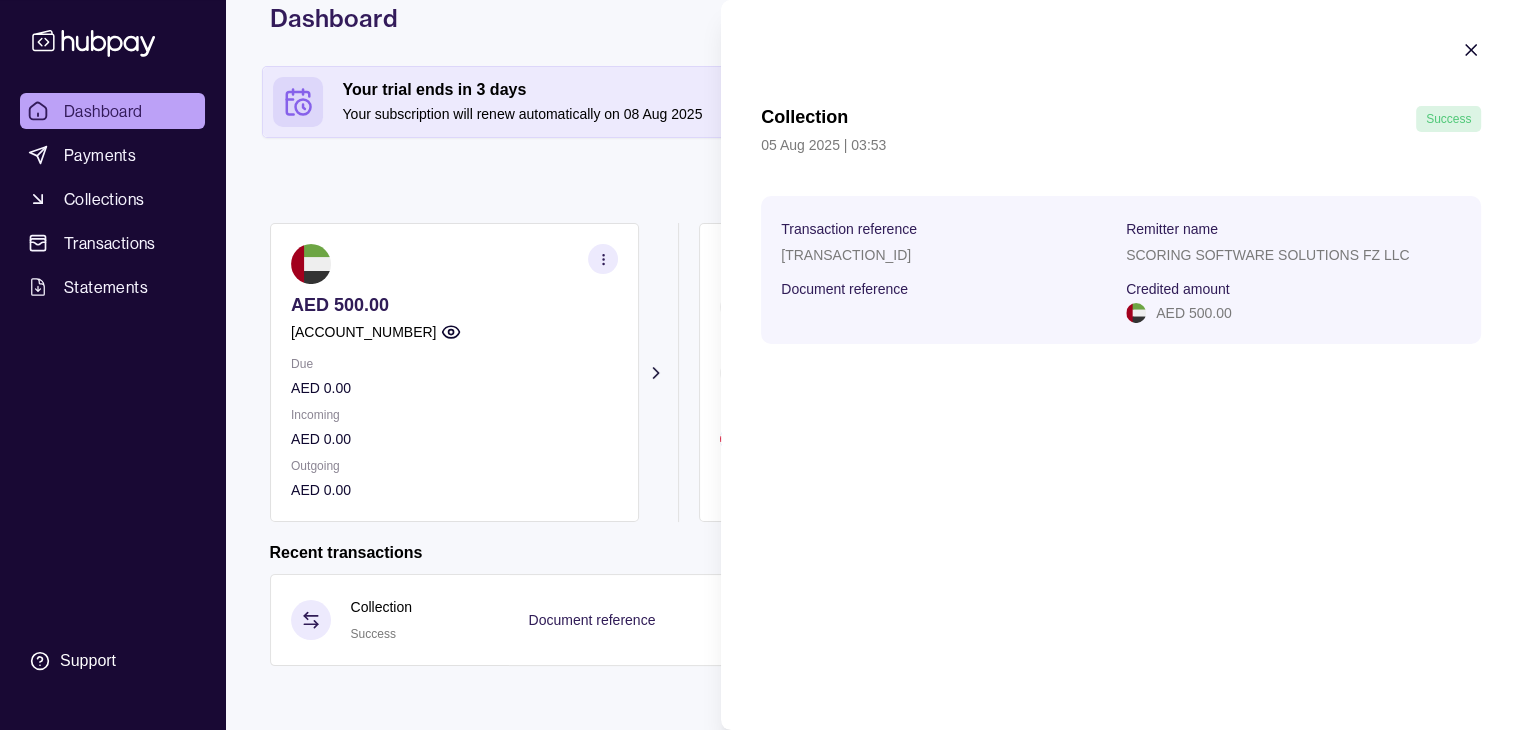 click on "Document reference" at bounding box center [844, 289] 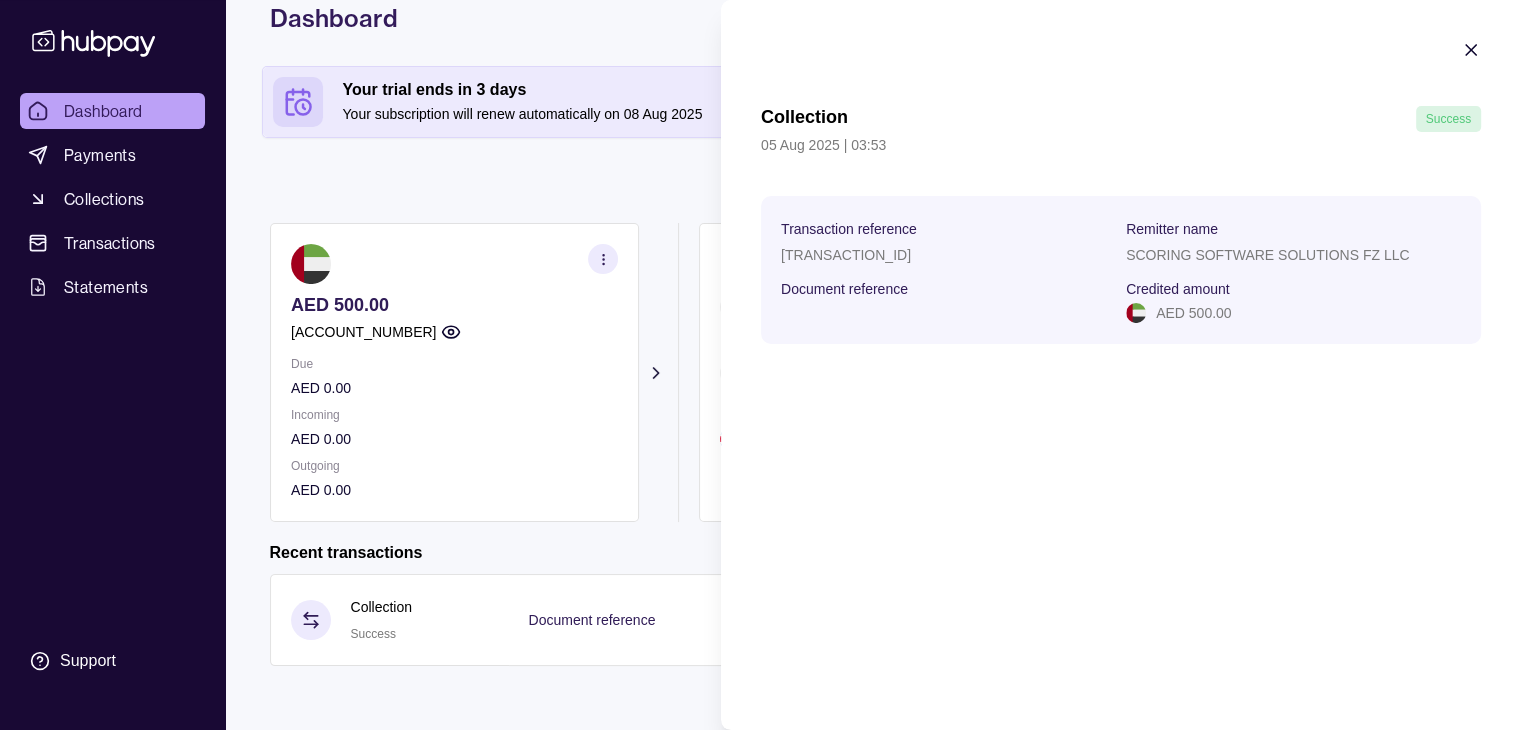 click 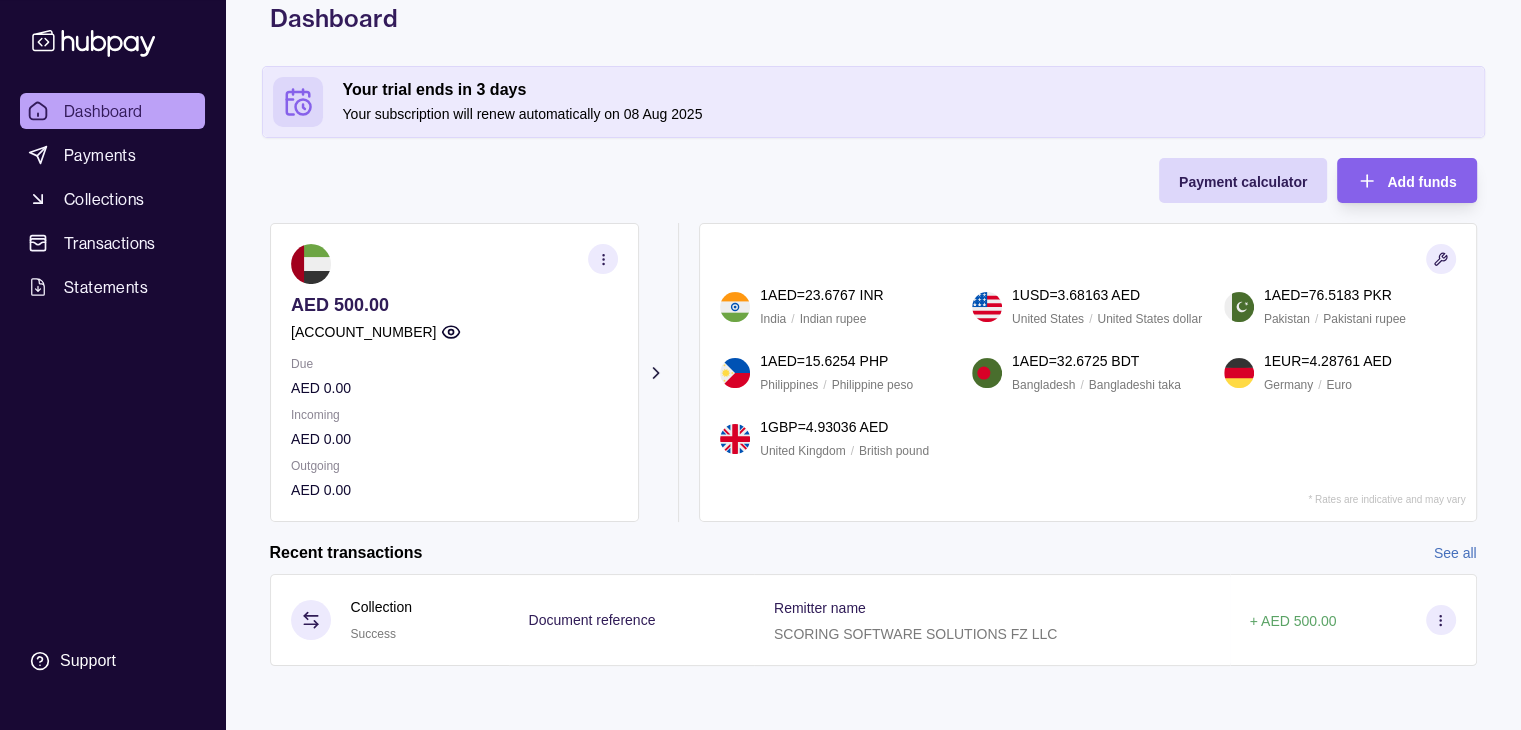 click 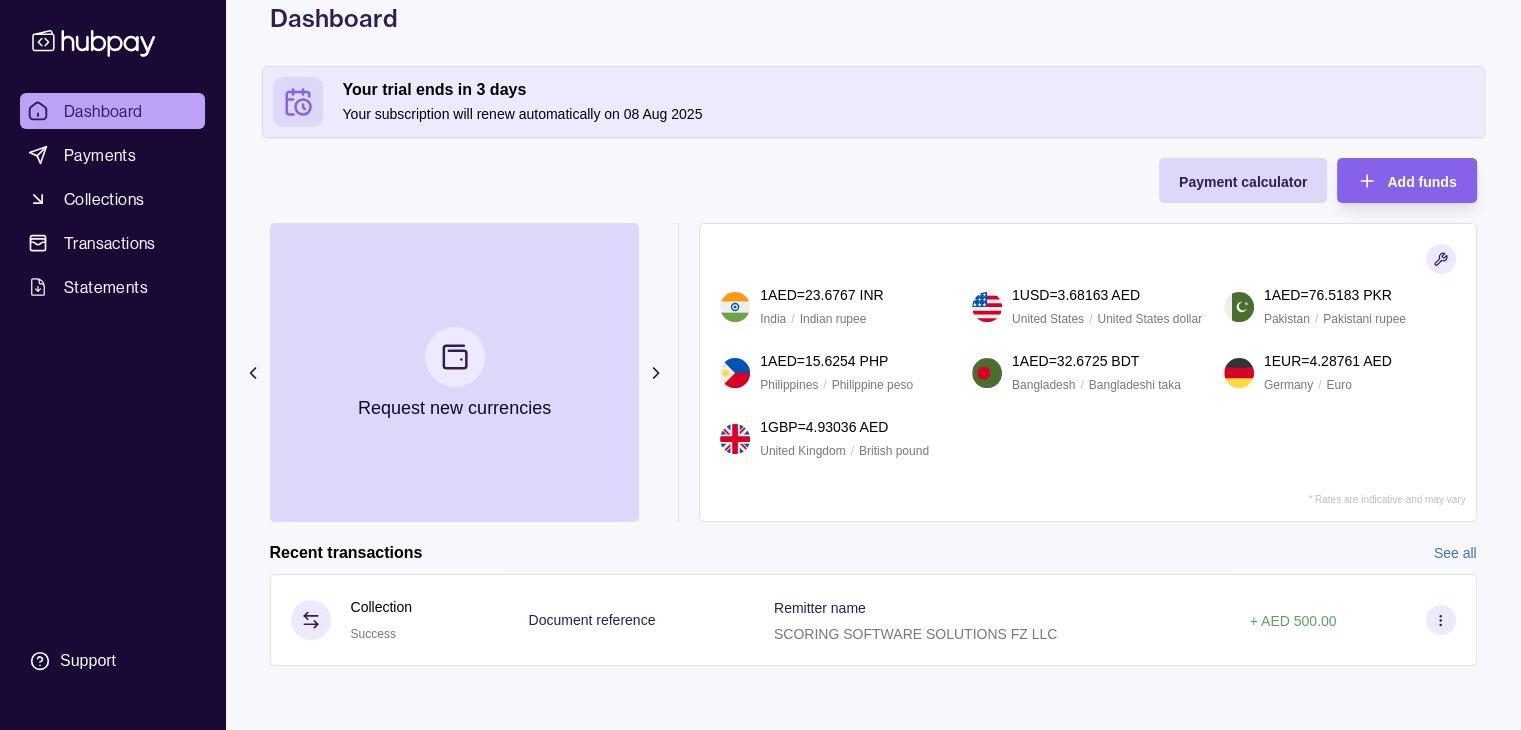 click 